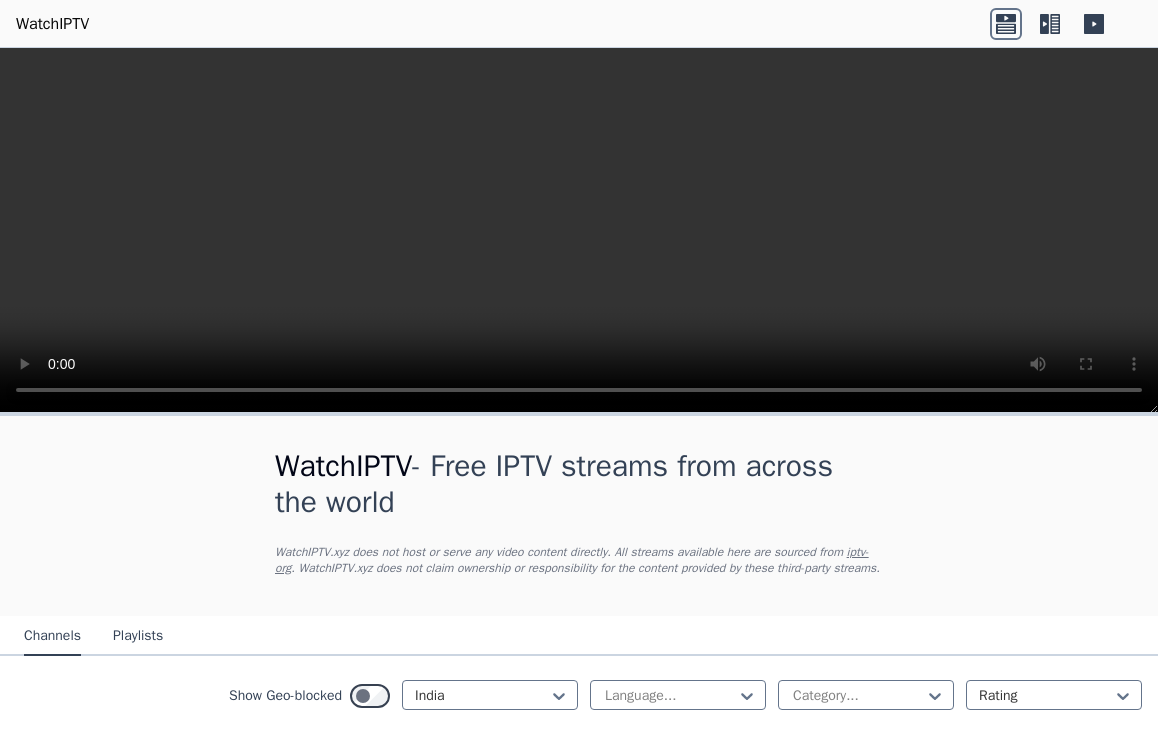scroll, scrollTop: 0, scrollLeft: 0, axis: both 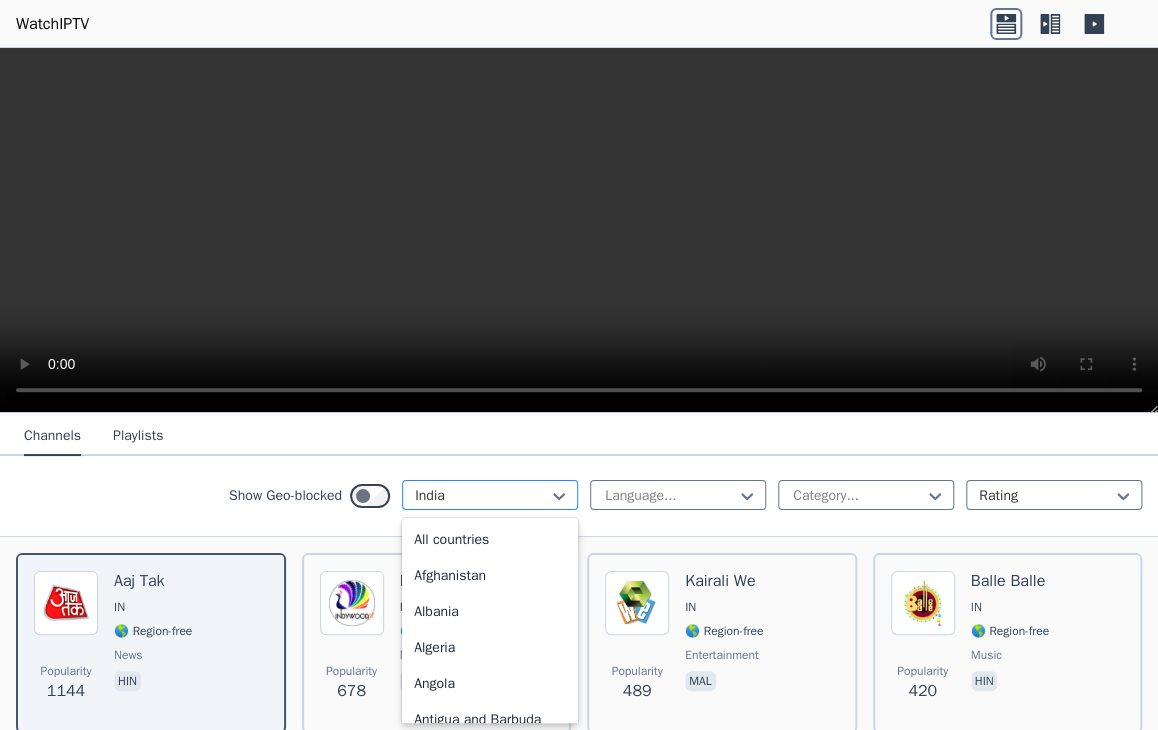 click at bounding box center [482, 496] 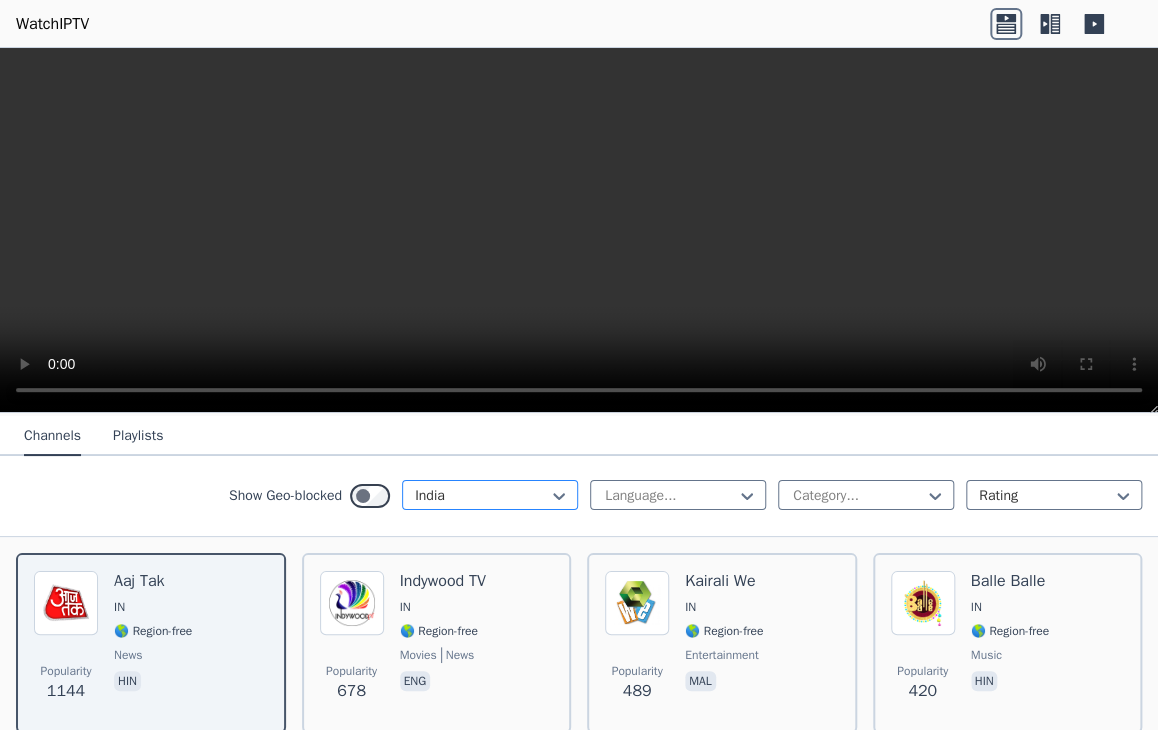 click at bounding box center (482, 496) 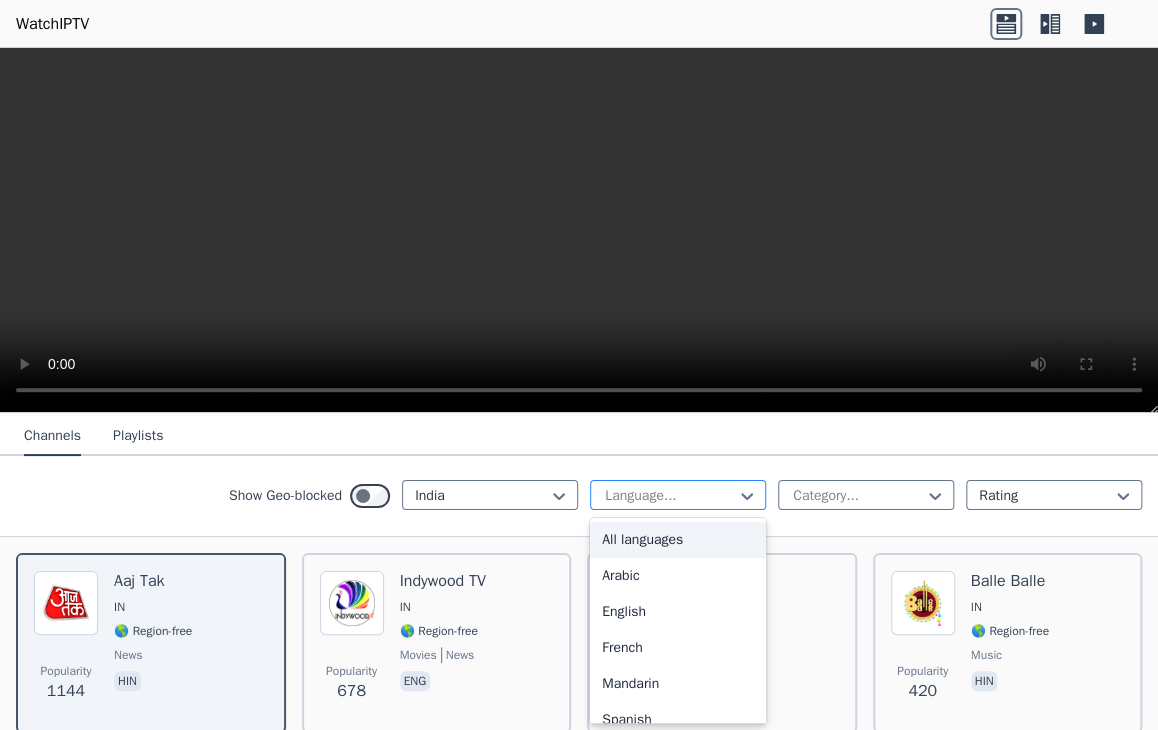 click at bounding box center (670, 496) 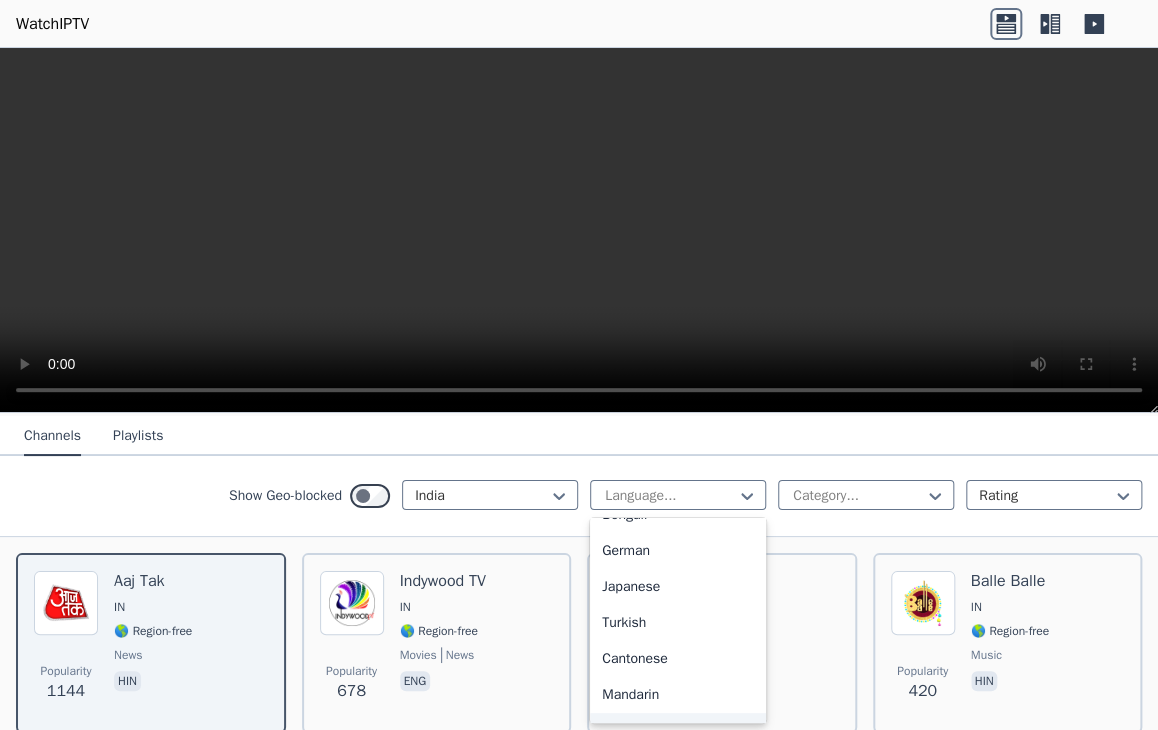 scroll, scrollTop: 394, scrollLeft: 0, axis: vertical 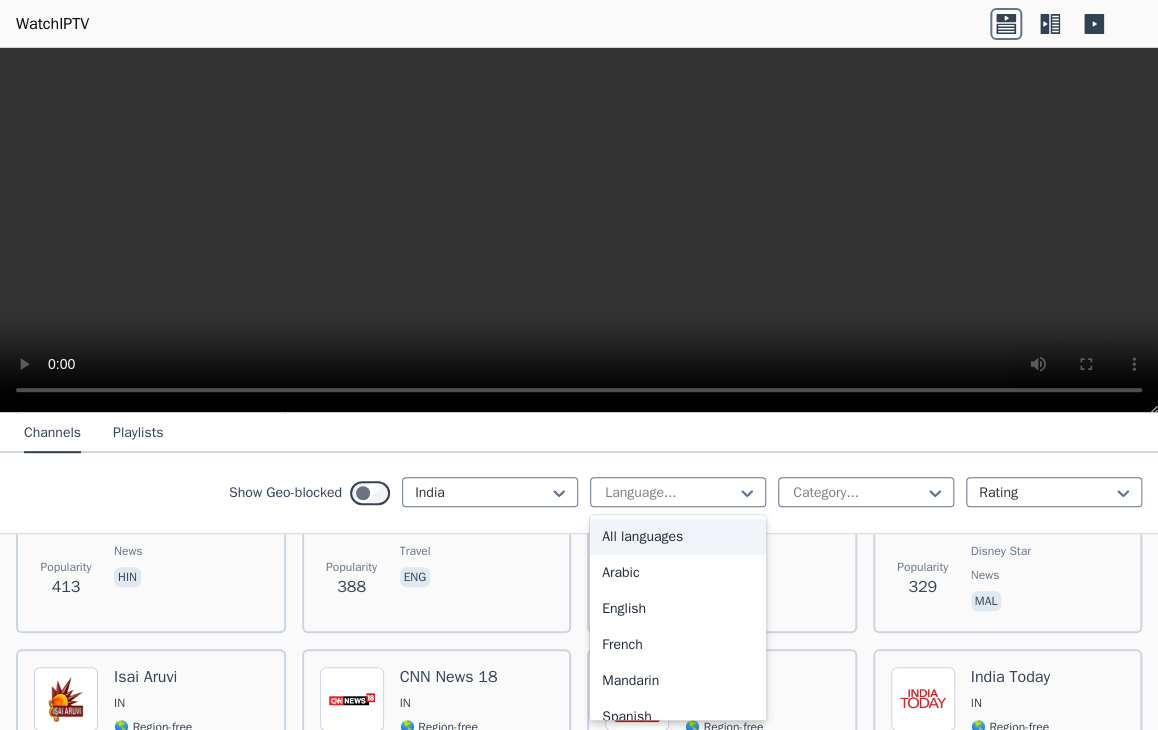 click on "All languages" at bounding box center [678, 537] 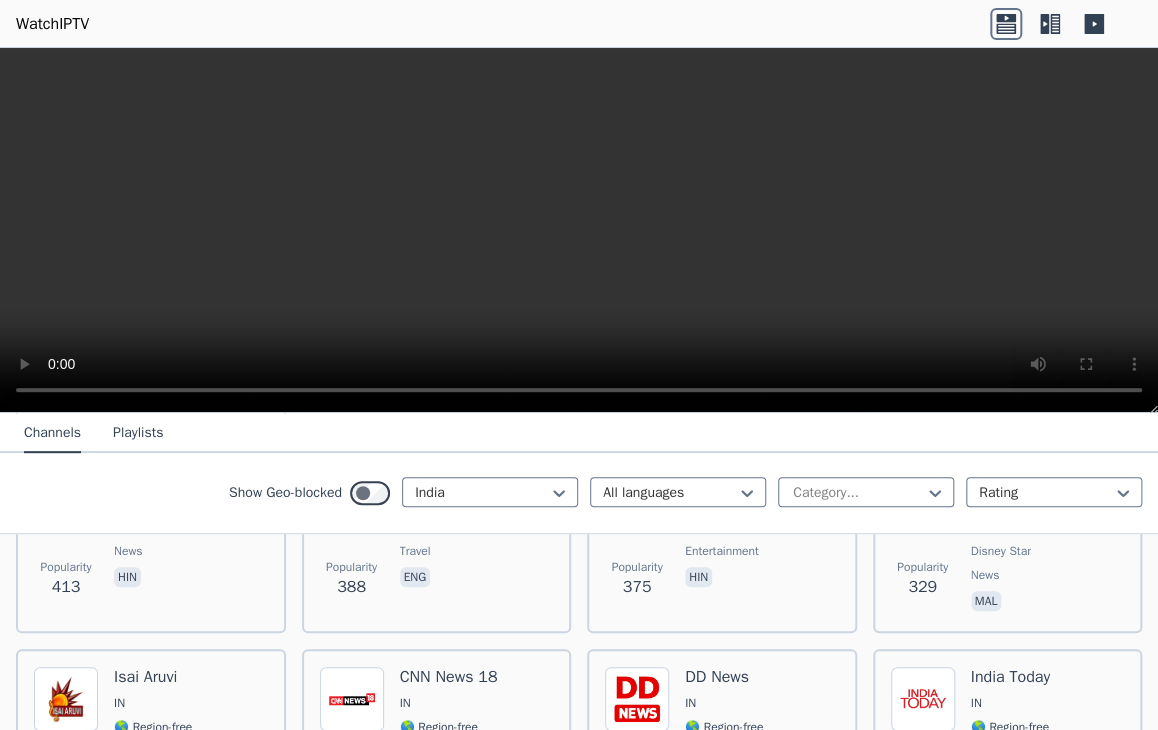 scroll, scrollTop: 0, scrollLeft: 0, axis: both 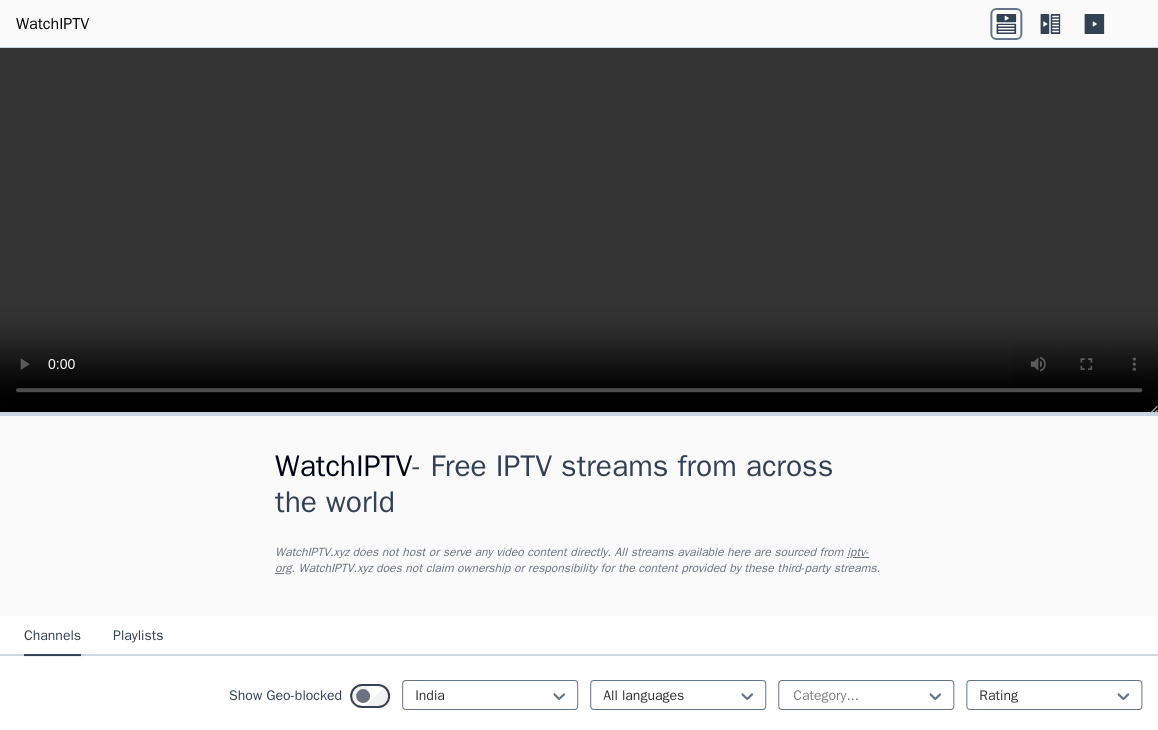 click on "WatchIPTV  - Free IPTV streams from across the world" at bounding box center [579, 484] 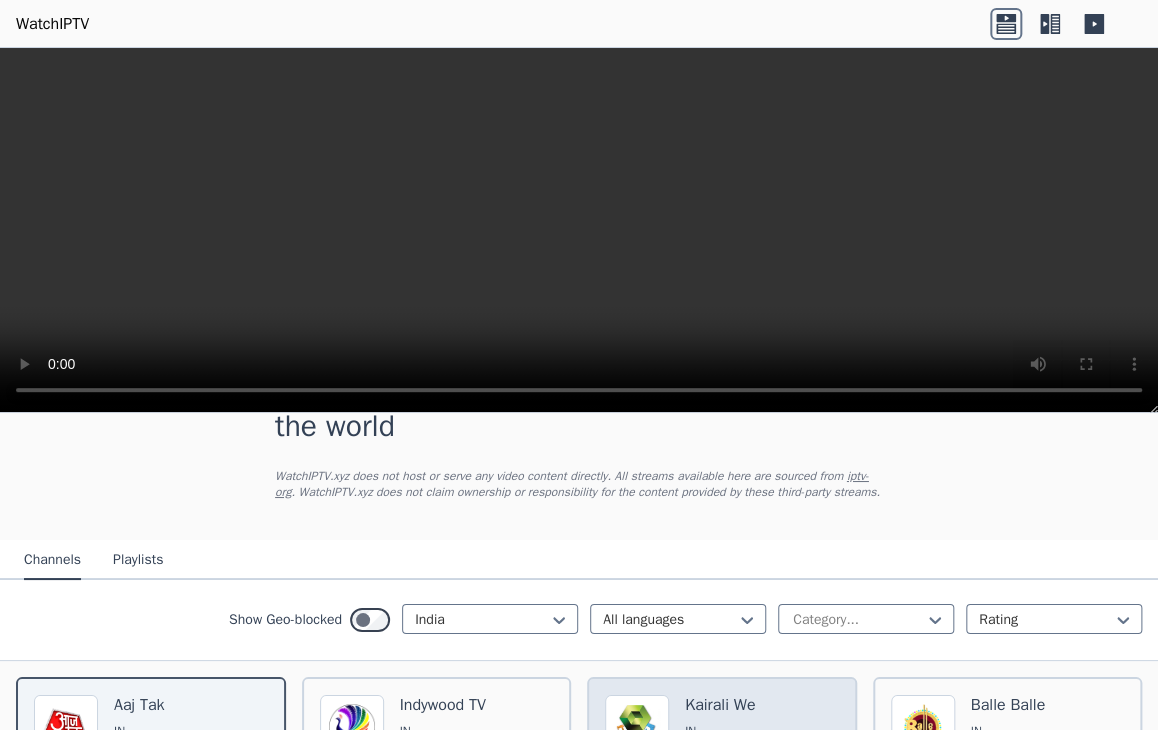 scroll, scrollTop: 200, scrollLeft: 0, axis: vertical 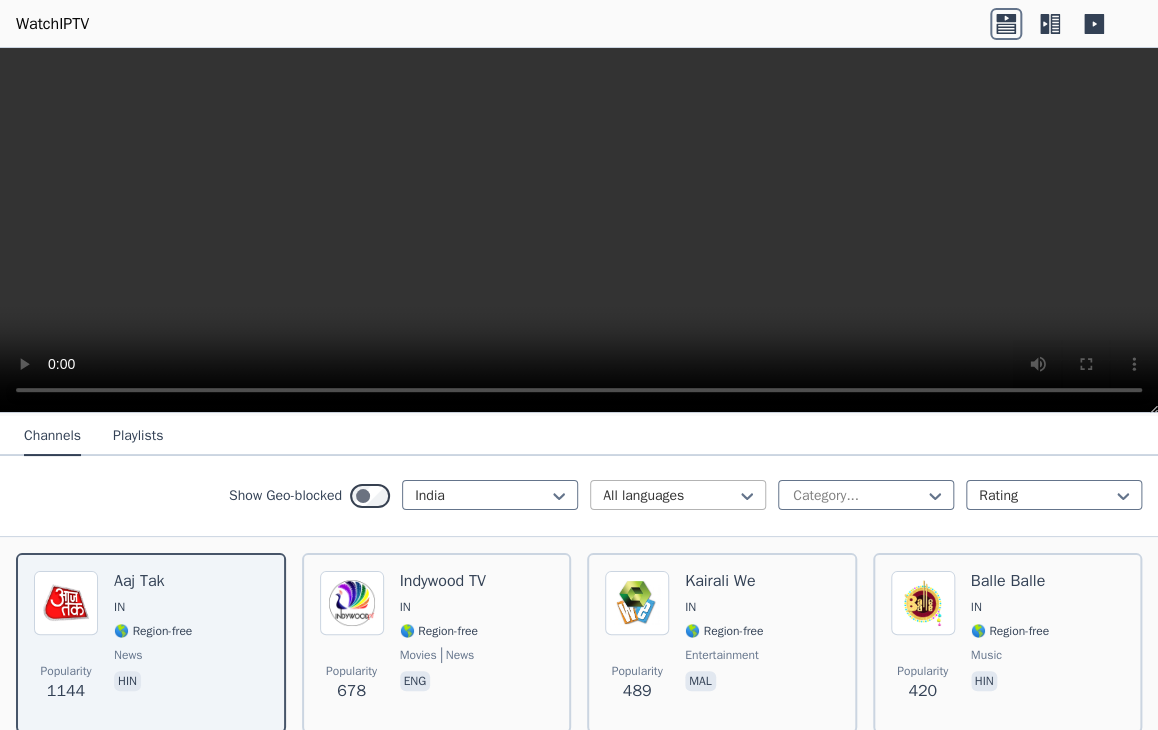 click at bounding box center [670, 496] 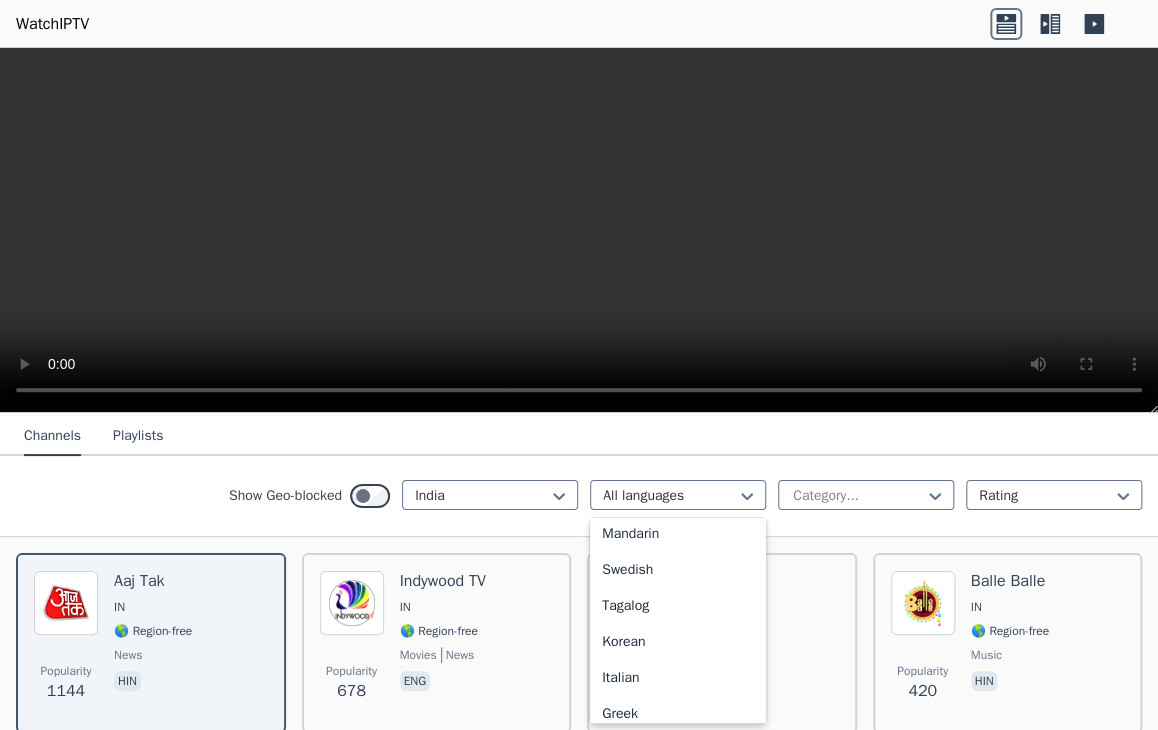 scroll, scrollTop: 594, scrollLeft: 0, axis: vertical 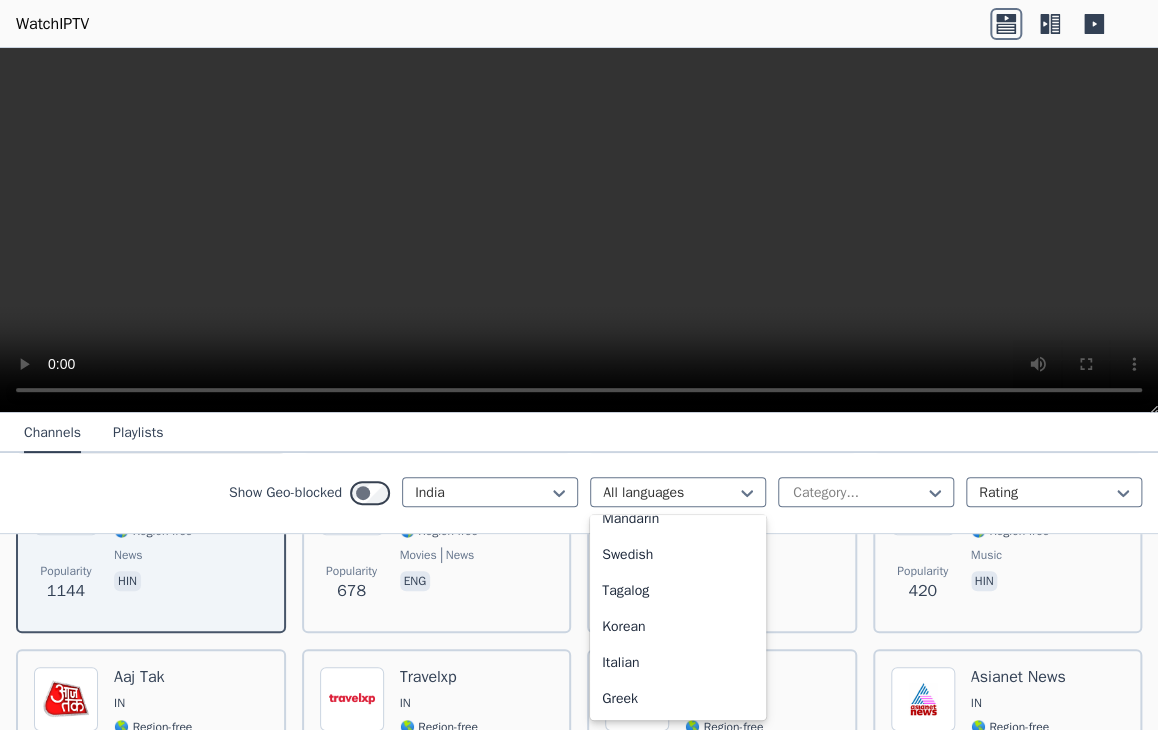 click on "Show Geo-blocked [COUNTRY] 22 results available. Use Up and Down to choose options, press Enter to select the currently focused option, press Escape to exit the menu, press Tab to select the option and exit the menu. All languages All languages Arabic English French Mandarin Spanish Hindi Russian Portuguese Urdu Indonesian Bengali German Japanese Turkish Cantonese Mandarin Swedish Tagalog Korean Italian Greek Category... Rating" at bounding box center [579, 493] 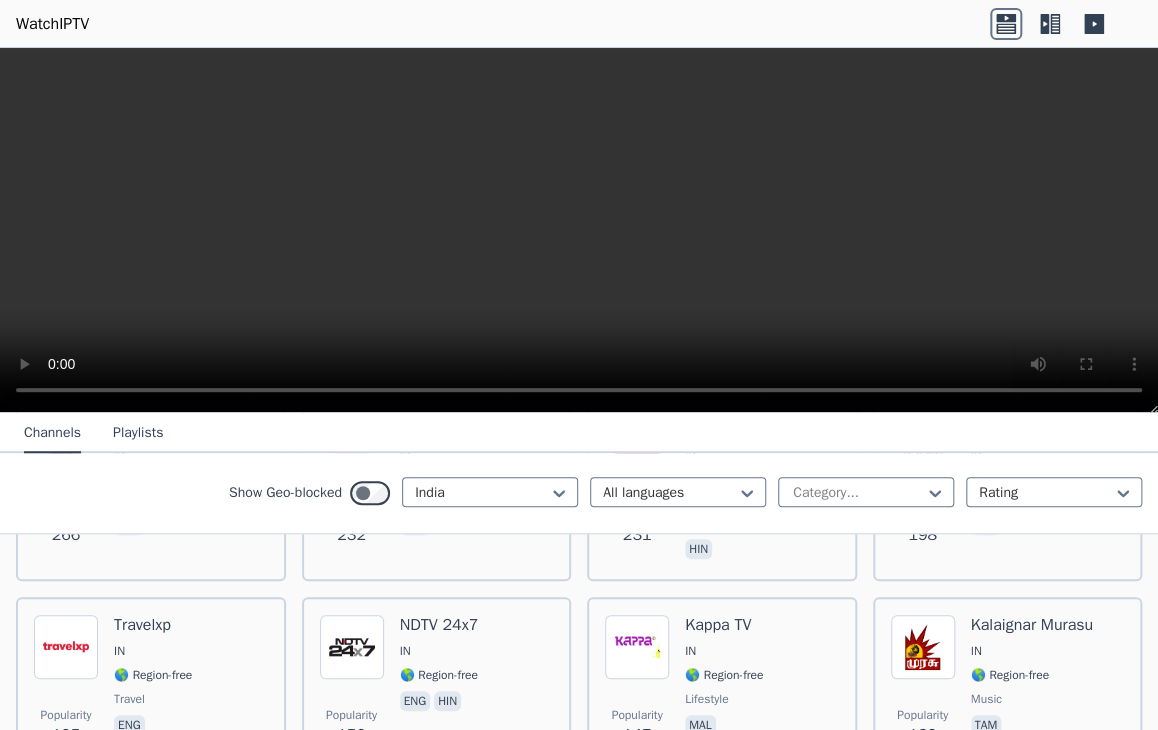 scroll, scrollTop: 800, scrollLeft: 0, axis: vertical 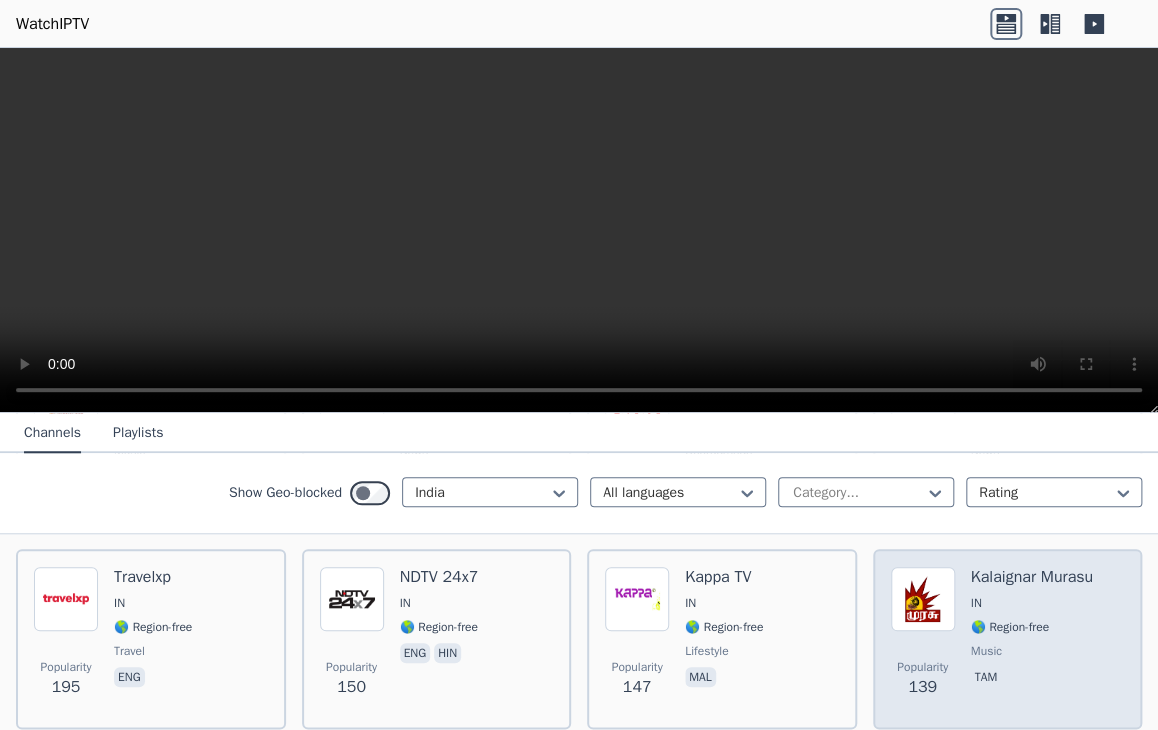 click on "IN" at bounding box center (976, 603) 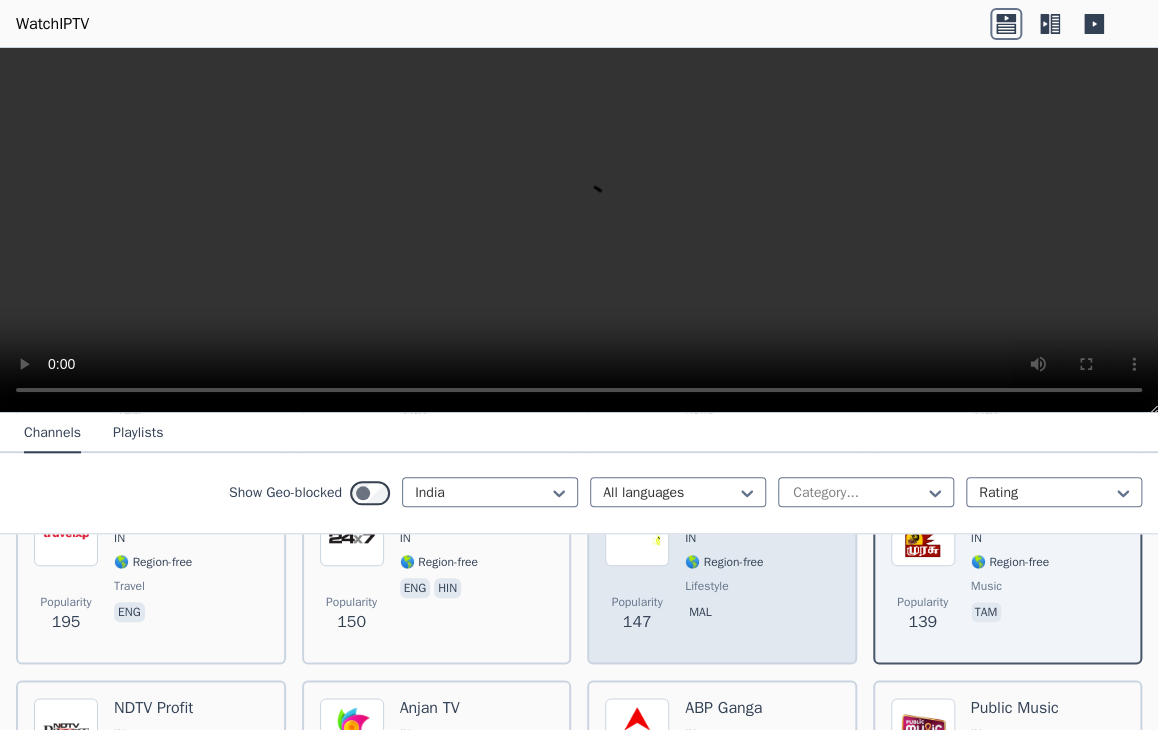 scroll, scrollTop: 900, scrollLeft: 0, axis: vertical 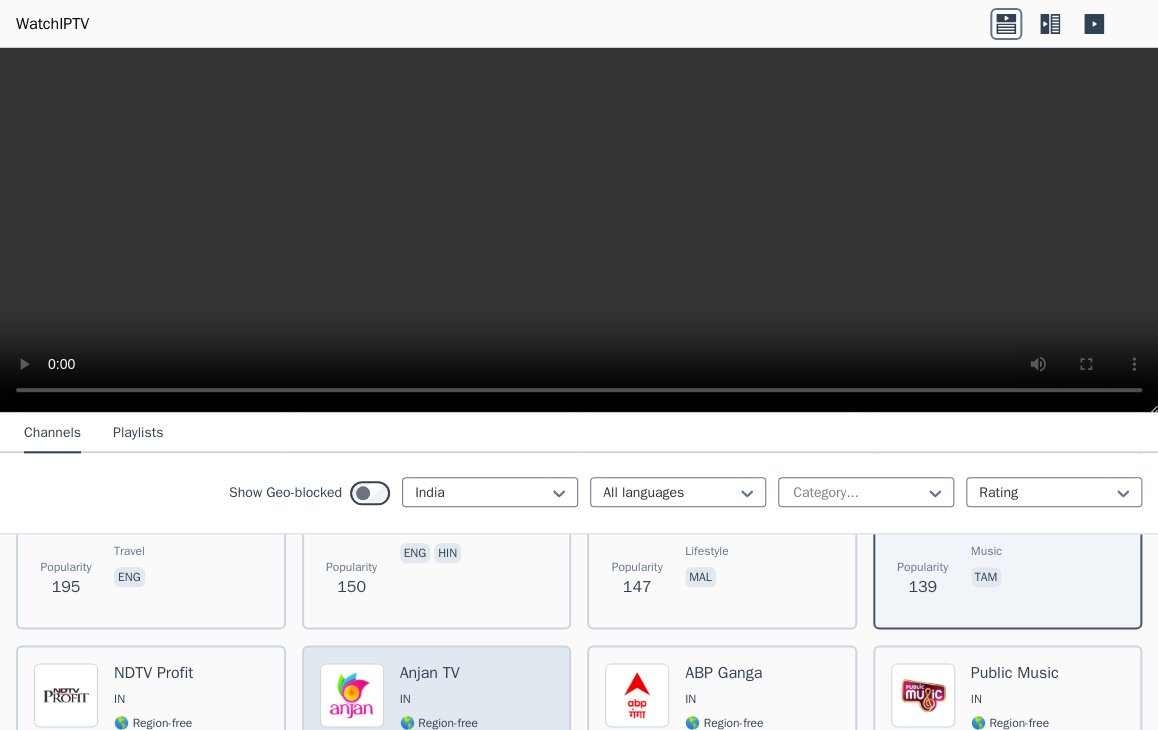 click on "IN" at bounding box center (439, 699) 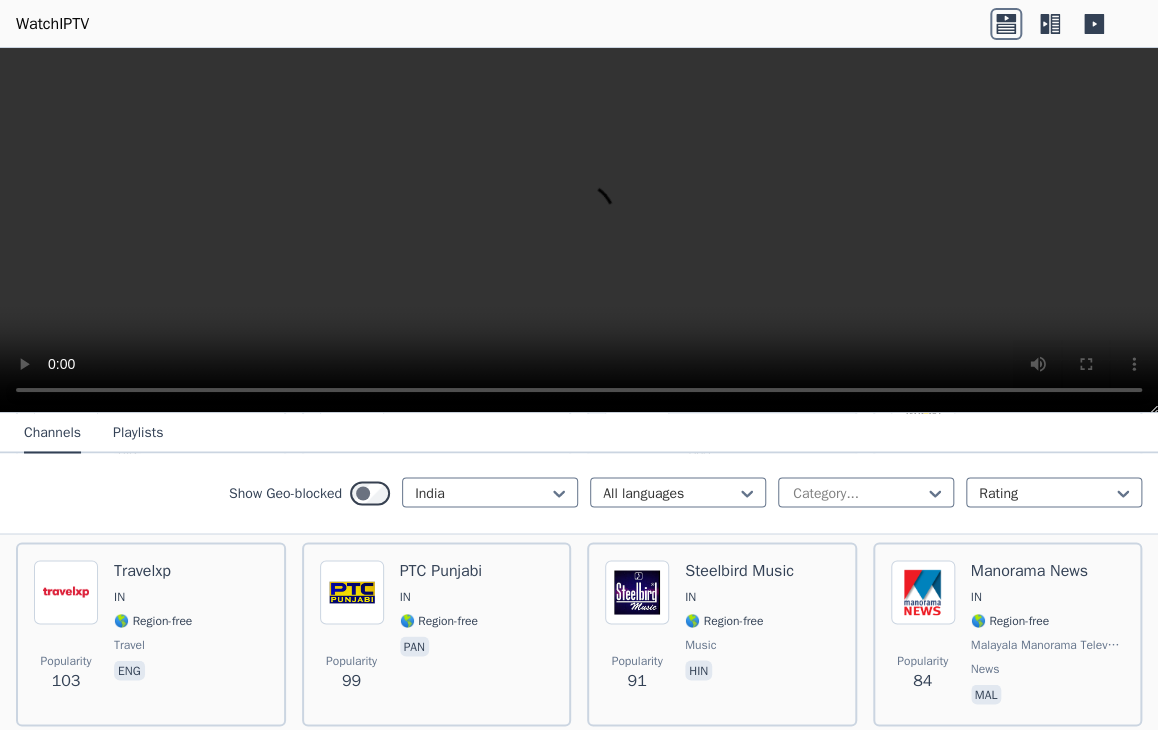 scroll, scrollTop: 1400, scrollLeft: 0, axis: vertical 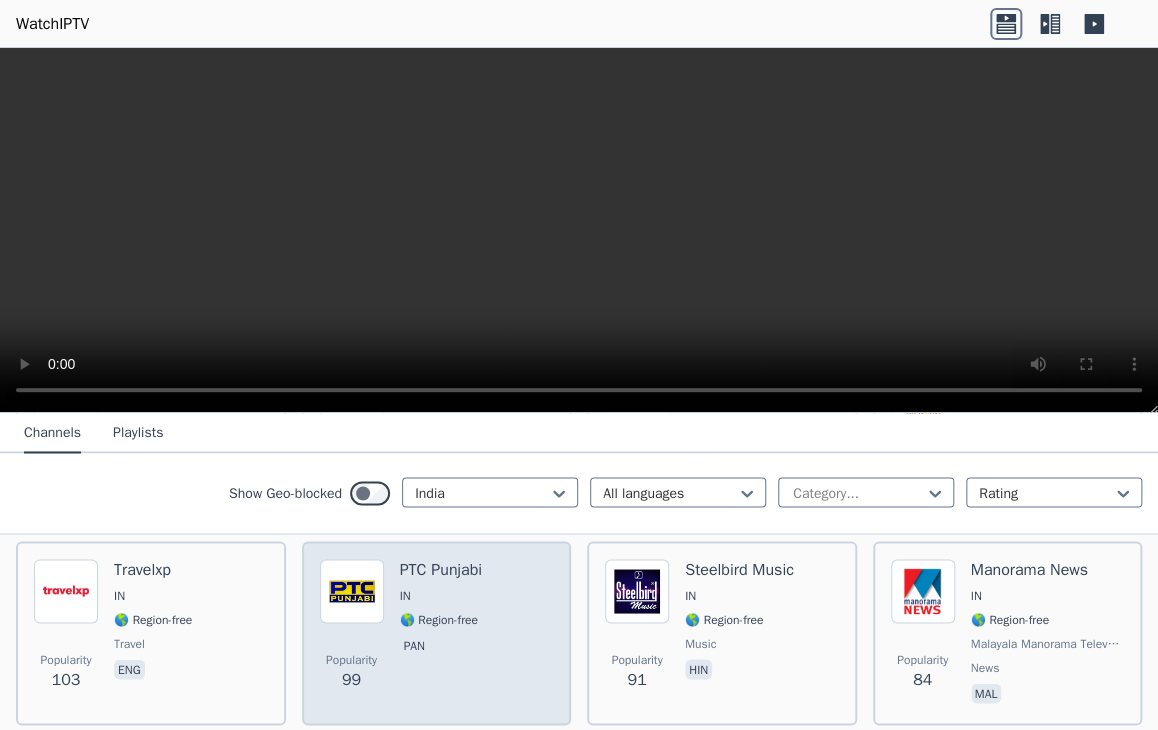 click on "IN" at bounding box center (441, 595) 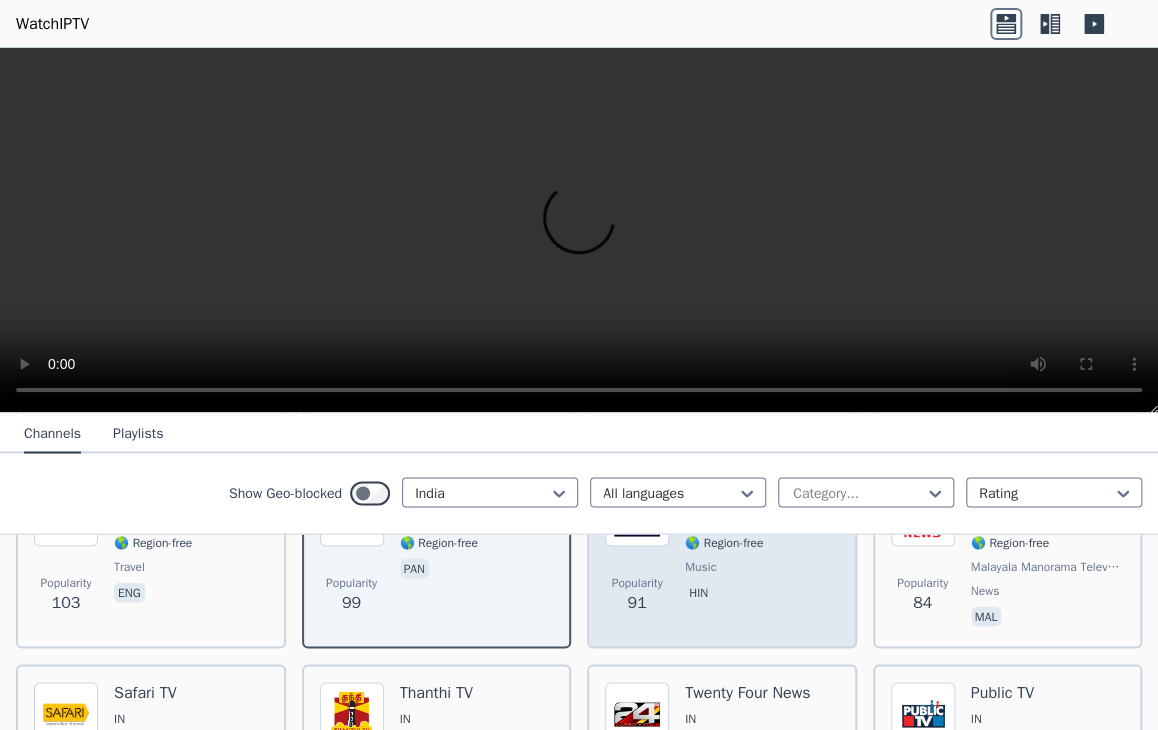 scroll, scrollTop: 1500, scrollLeft: 0, axis: vertical 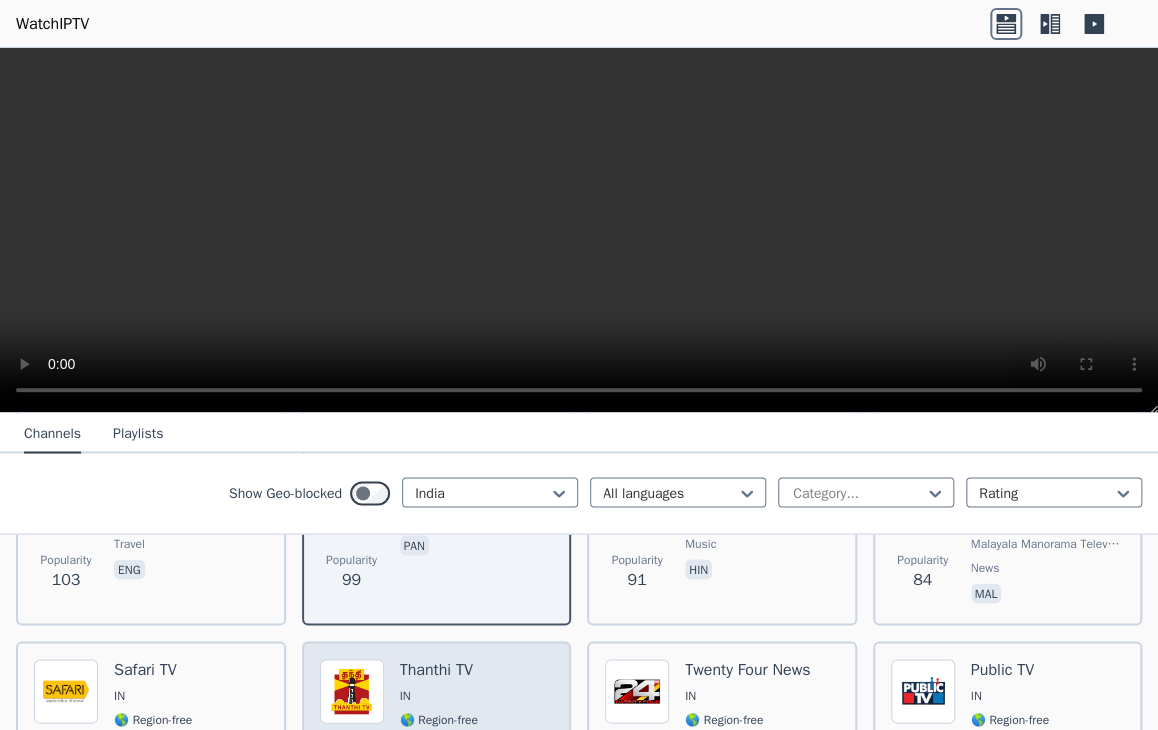 click on "IN" at bounding box center [439, 695] 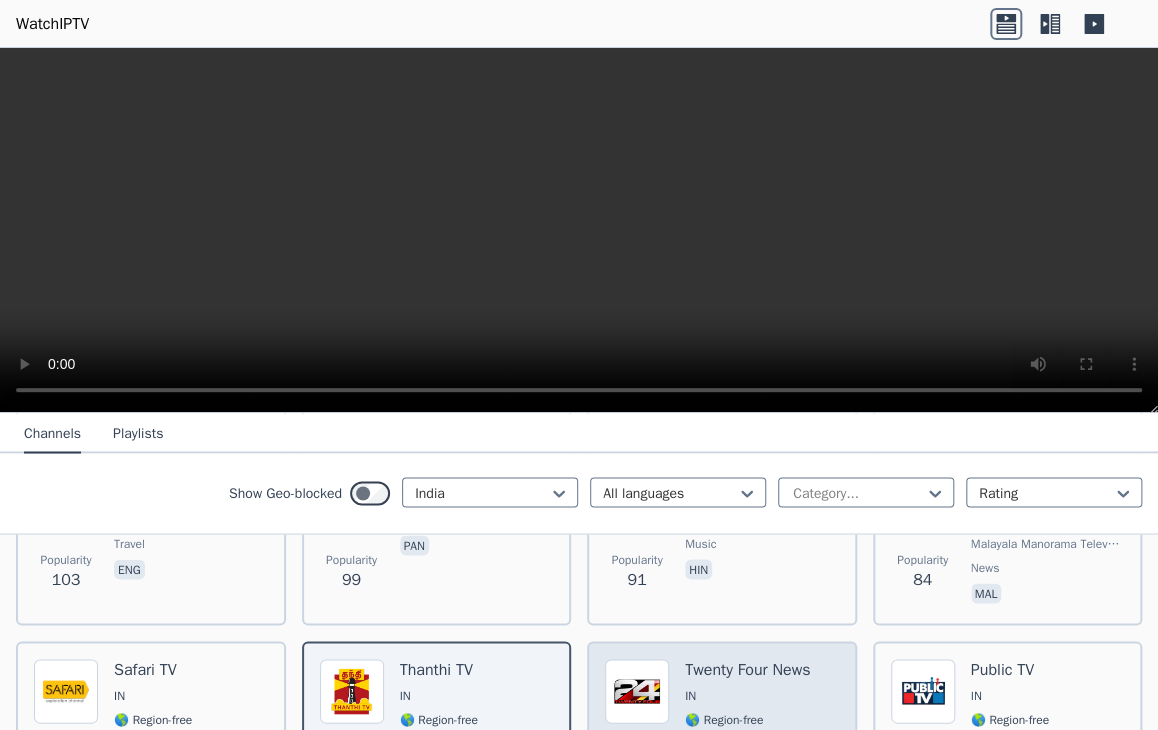 click on "Twenty Four News" at bounding box center [747, 669] 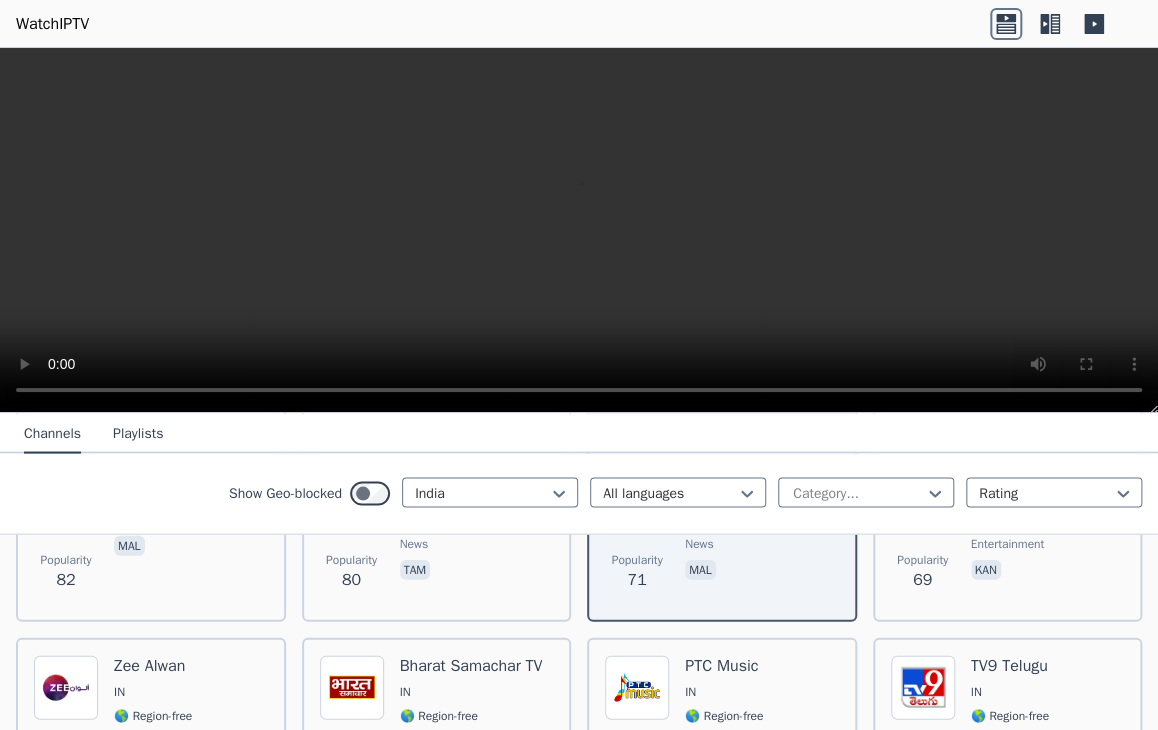 scroll, scrollTop: 1800, scrollLeft: 0, axis: vertical 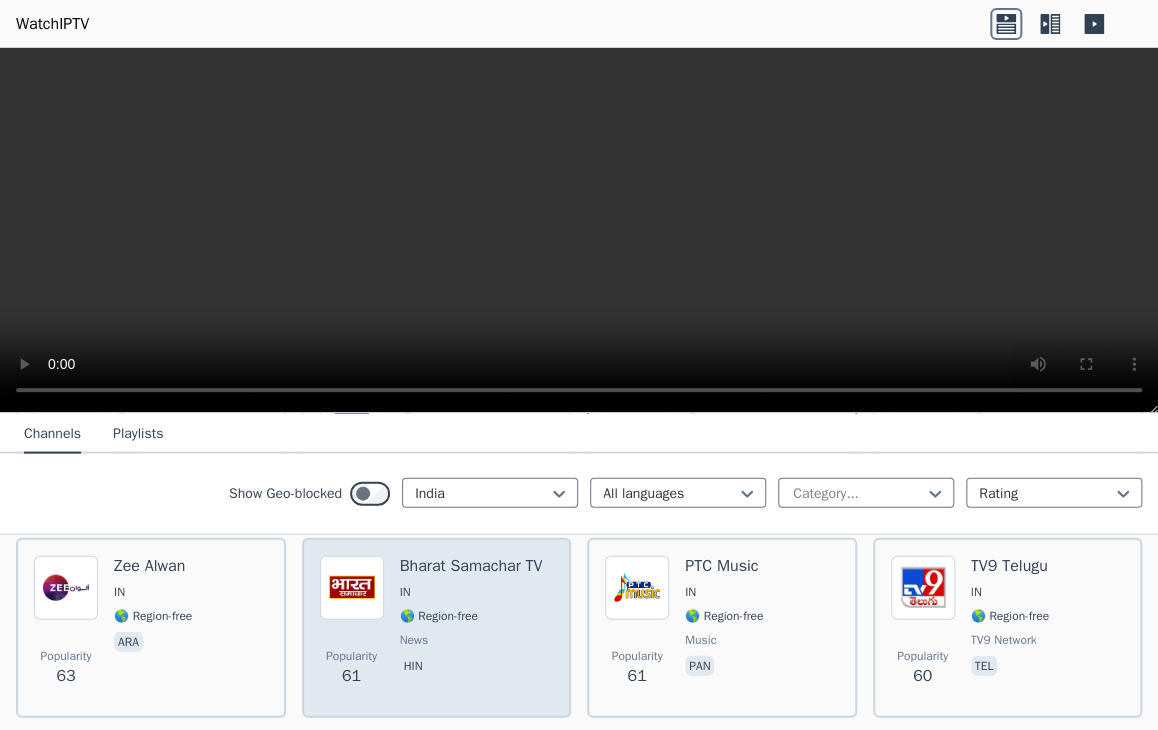 click on "IN" at bounding box center [471, 591] 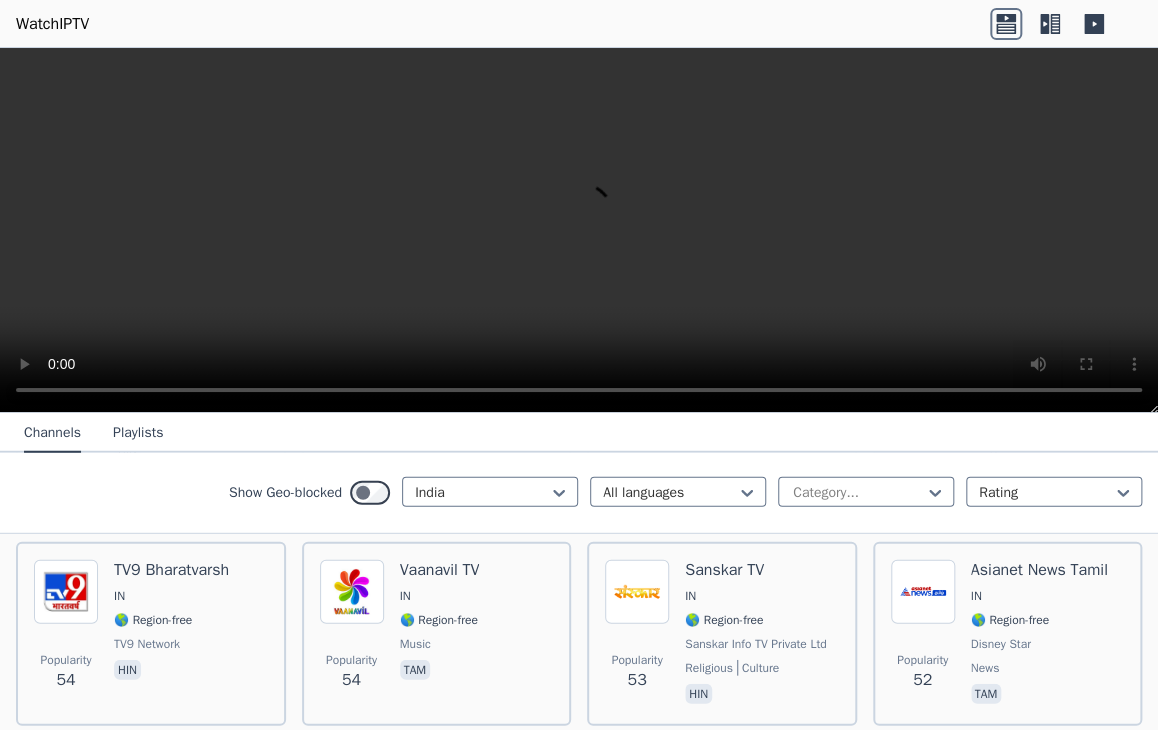 scroll, scrollTop: 2200, scrollLeft: 0, axis: vertical 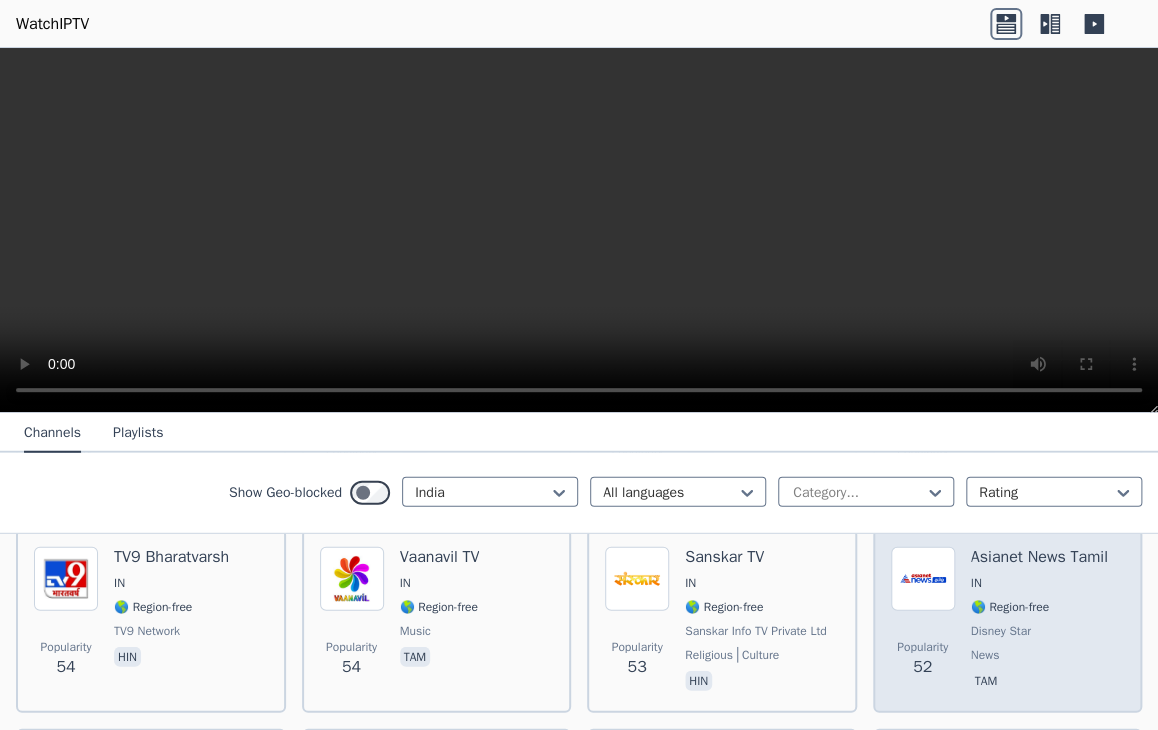 click on "IN" at bounding box center [1039, 583] 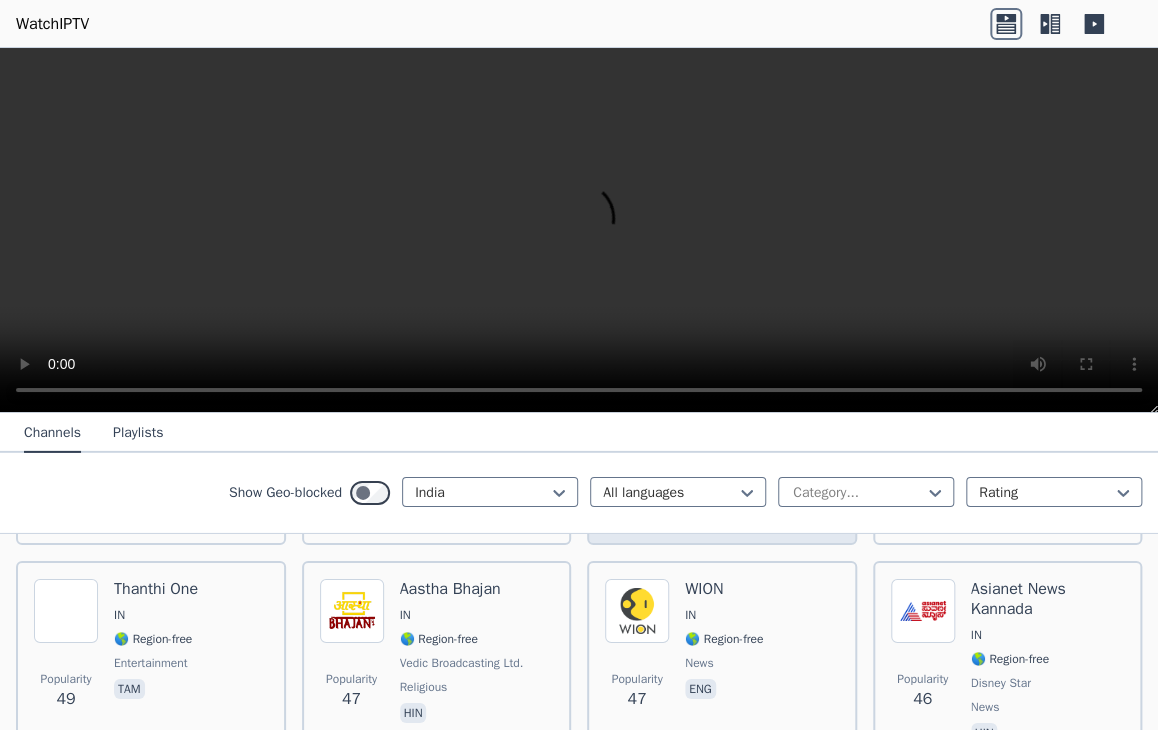 scroll, scrollTop: 2600, scrollLeft: 0, axis: vertical 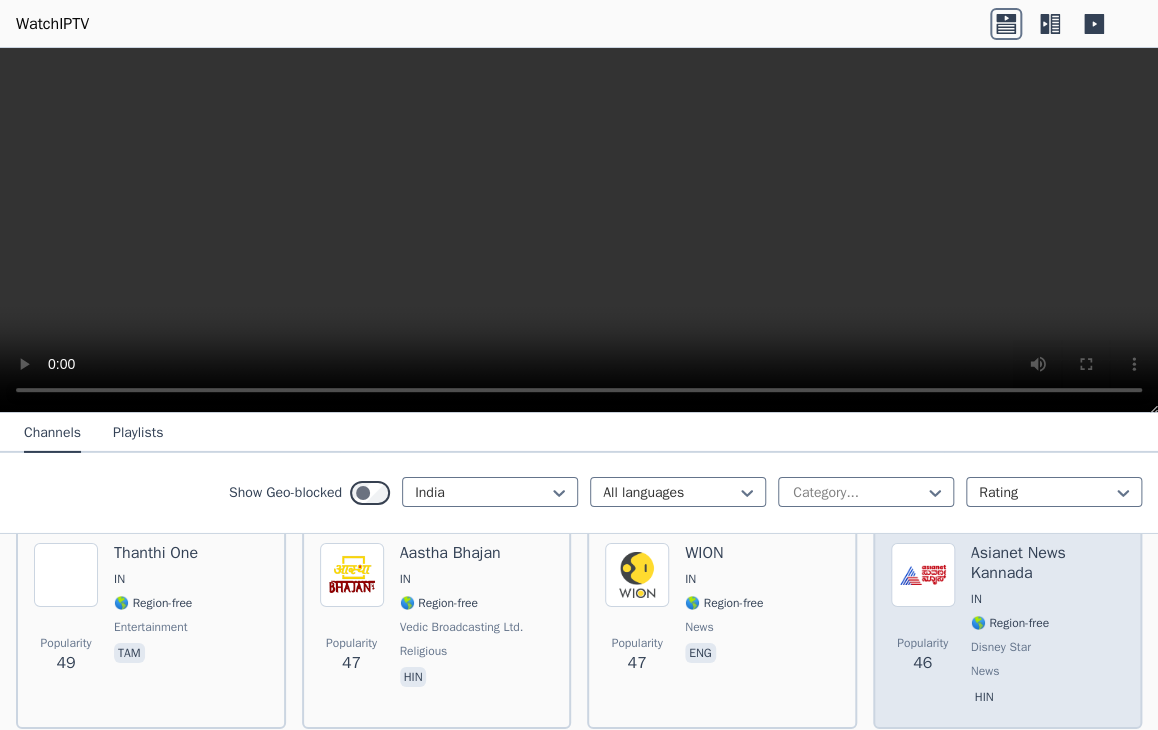 click on "Asianet News Kannada [COUNTRY] 🌎 Region-free Disney Star news hin" at bounding box center [1048, 627] 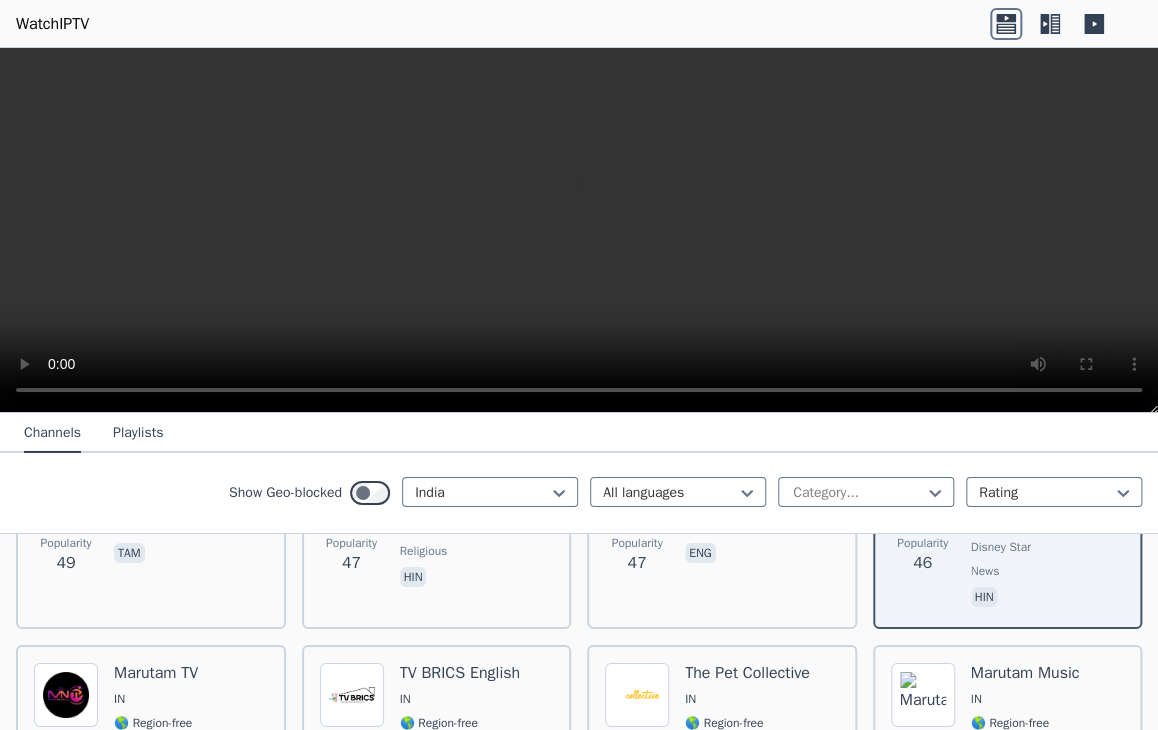 scroll, scrollTop: 2600, scrollLeft: 0, axis: vertical 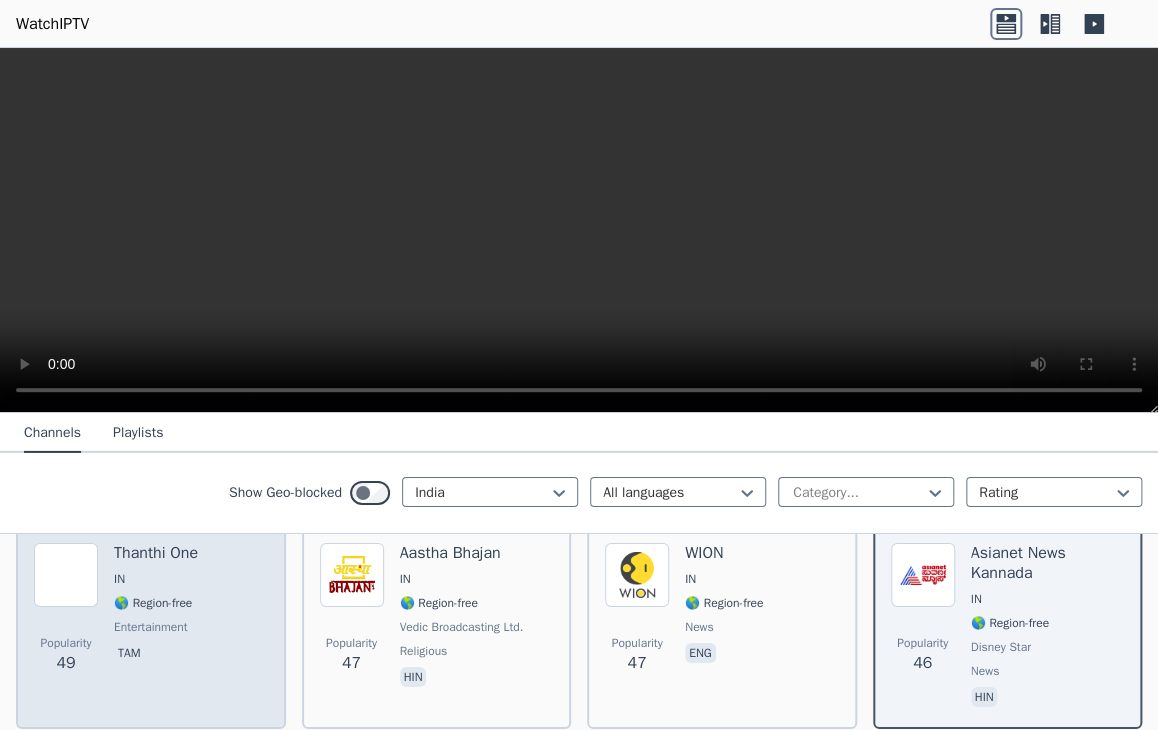 click on "🌎 Region-free" at bounding box center (153, 603) 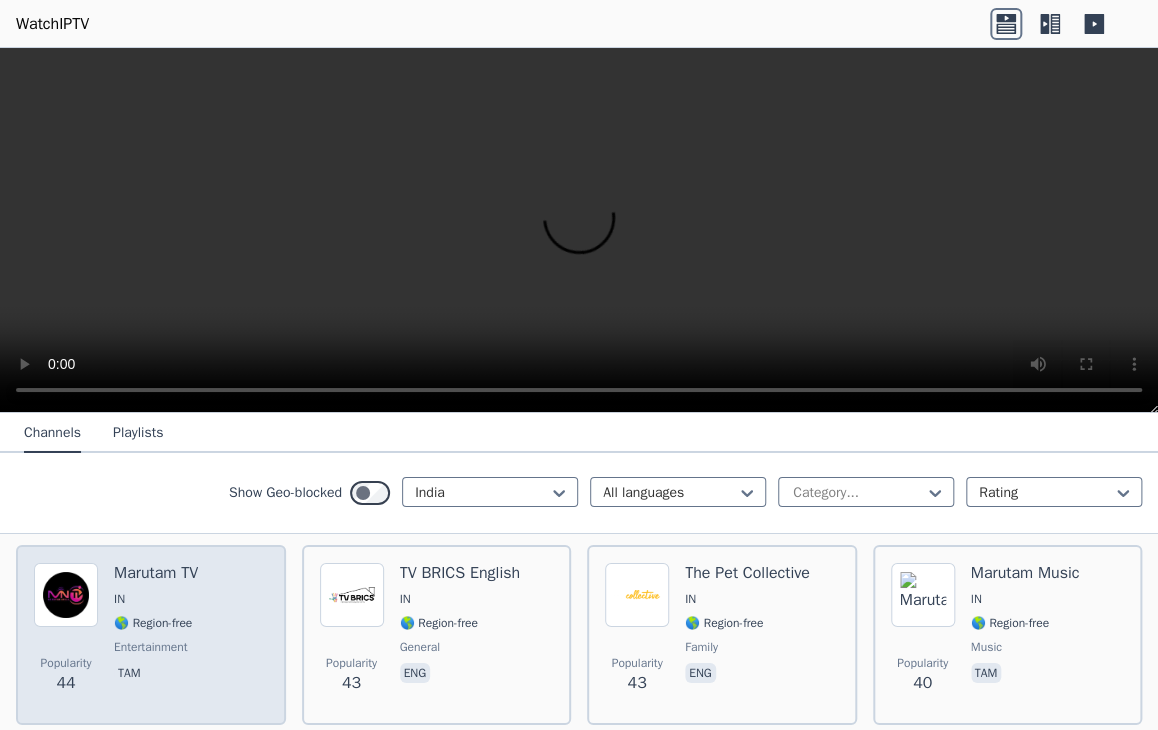 scroll, scrollTop: 2800, scrollLeft: 0, axis: vertical 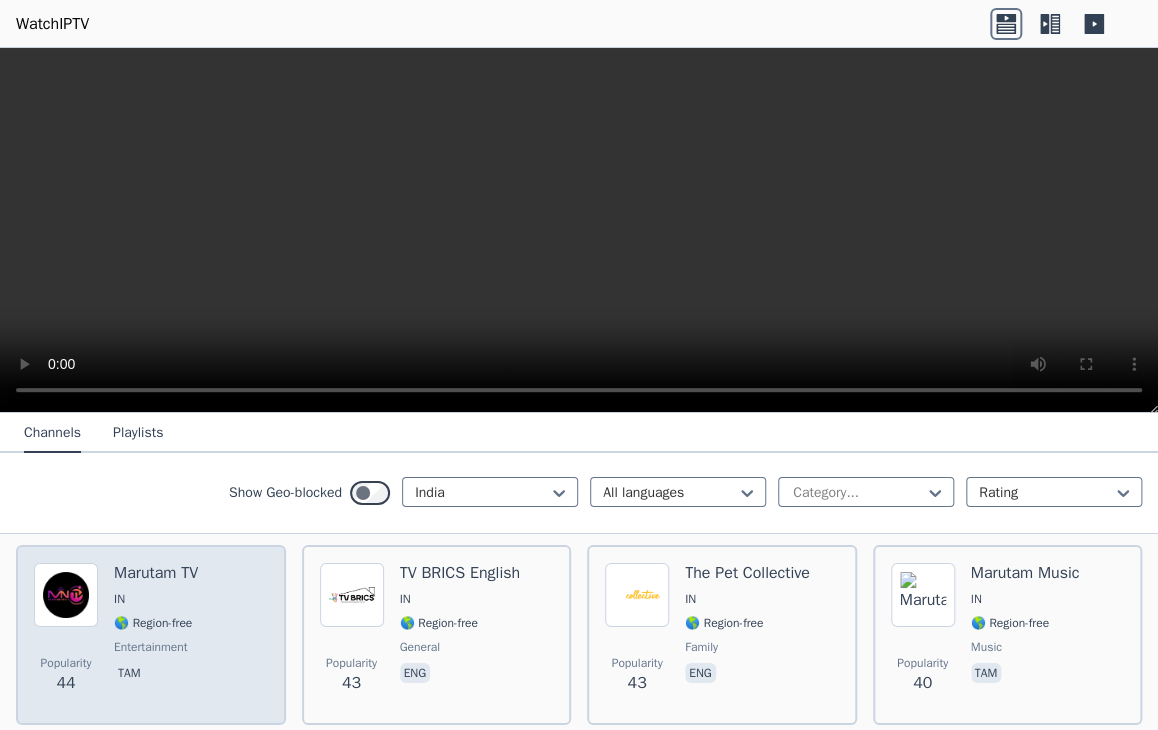 click on "🌎 Region-free" at bounding box center [153, 623] 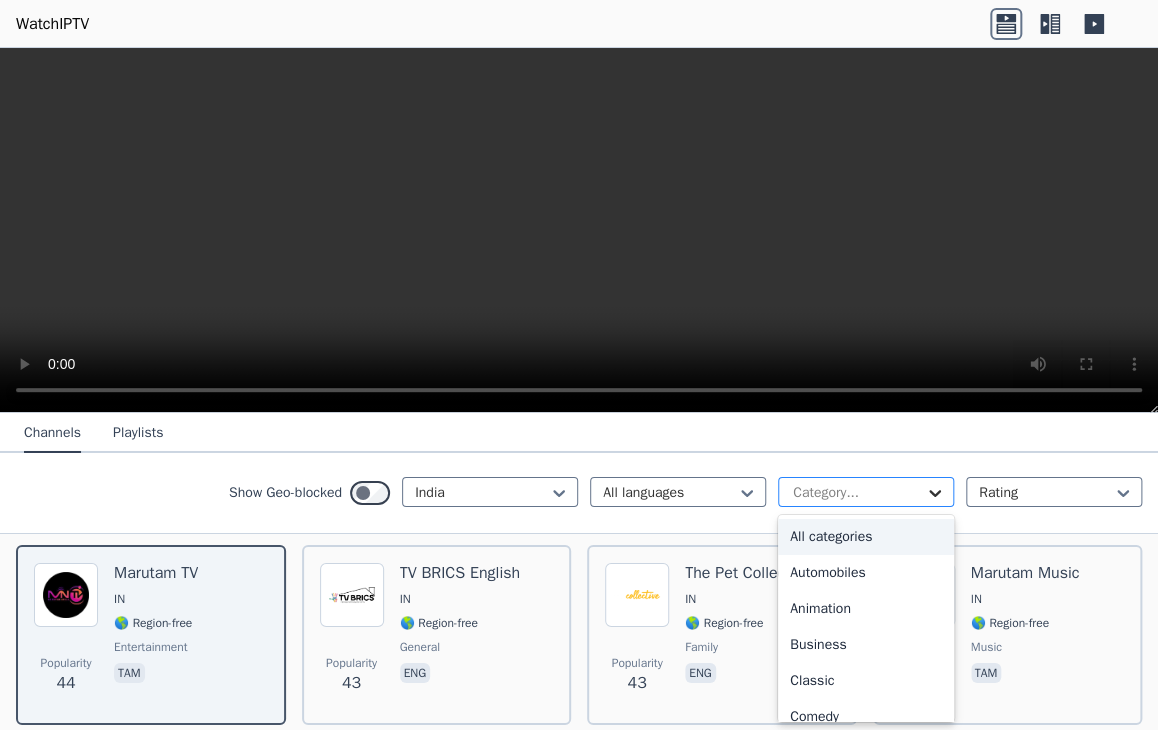 click 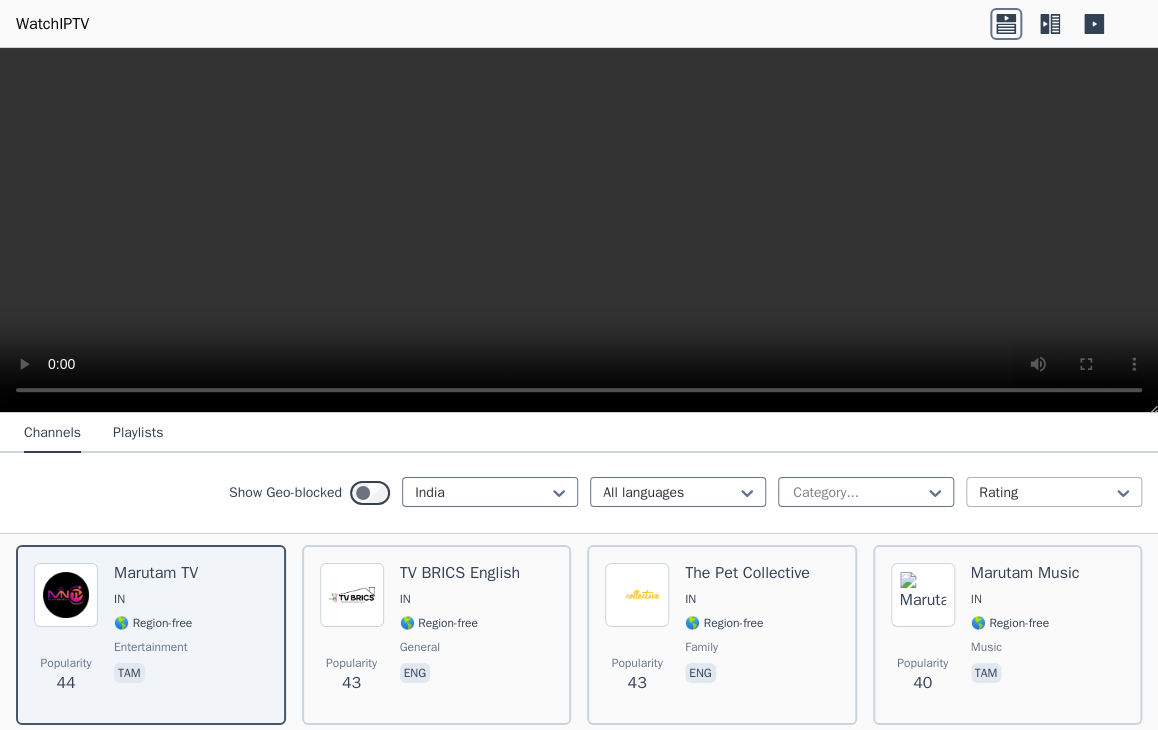 click at bounding box center (1046, 493) 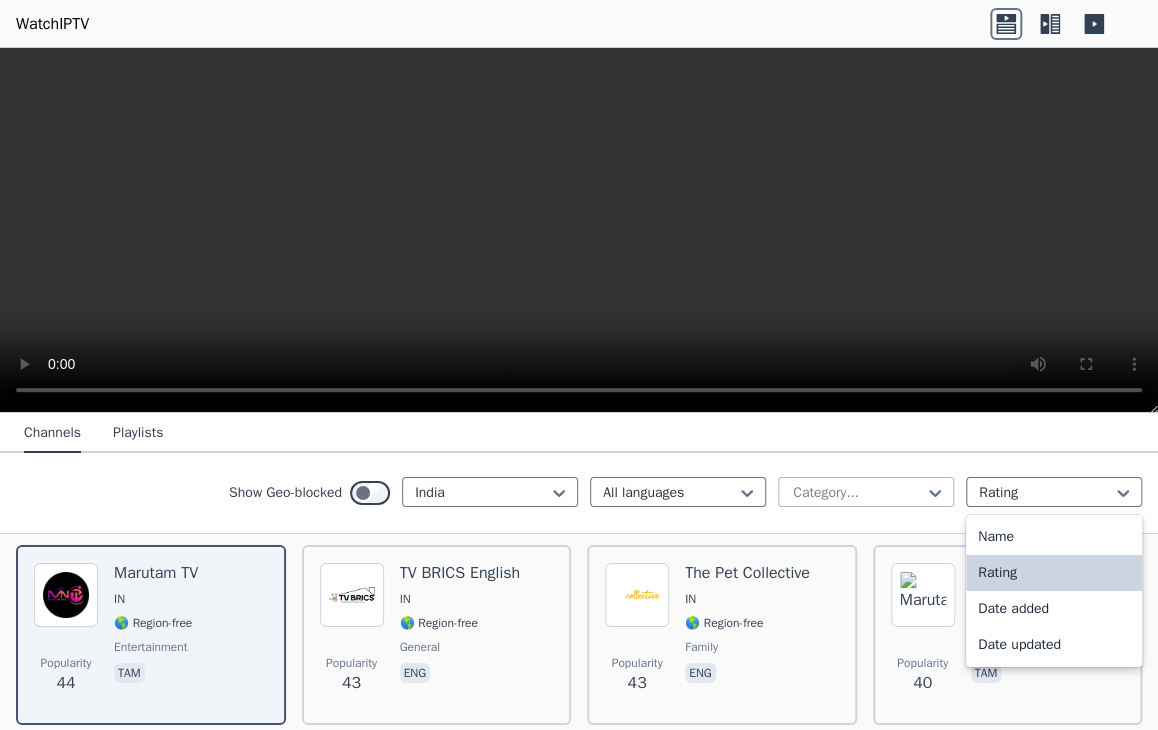 click at bounding box center (858, 493) 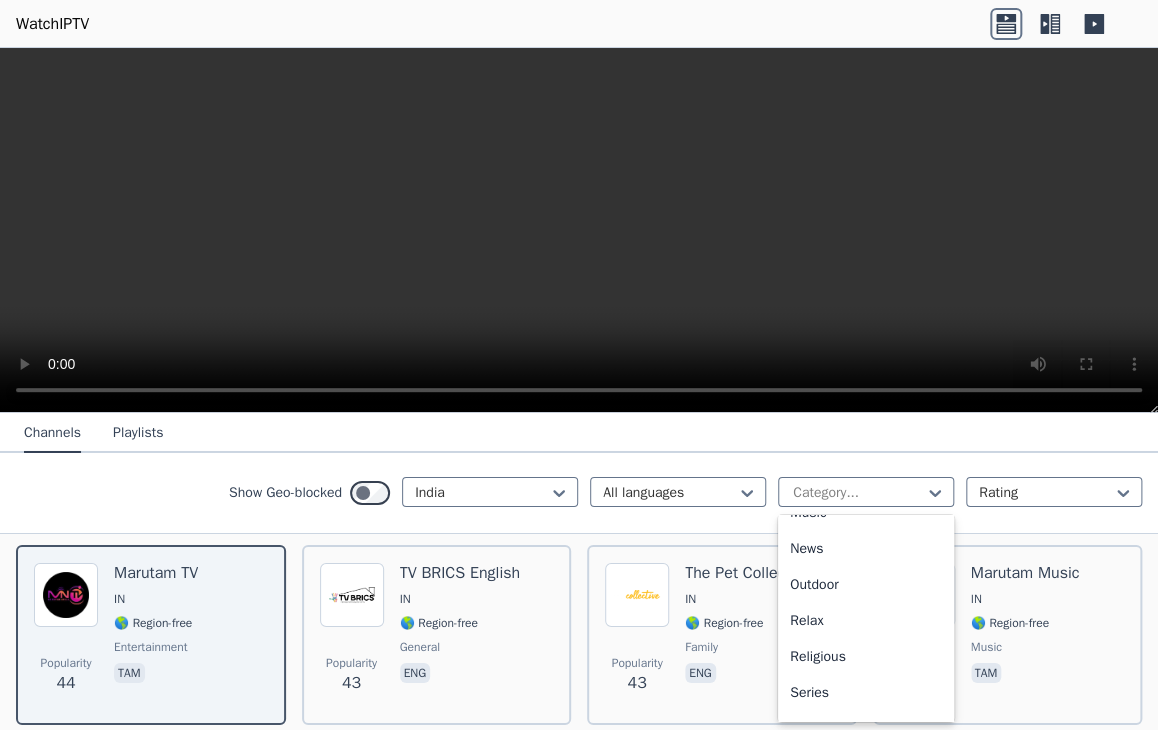 scroll, scrollTop: 772, scrollLeft: 0, axis: vertical 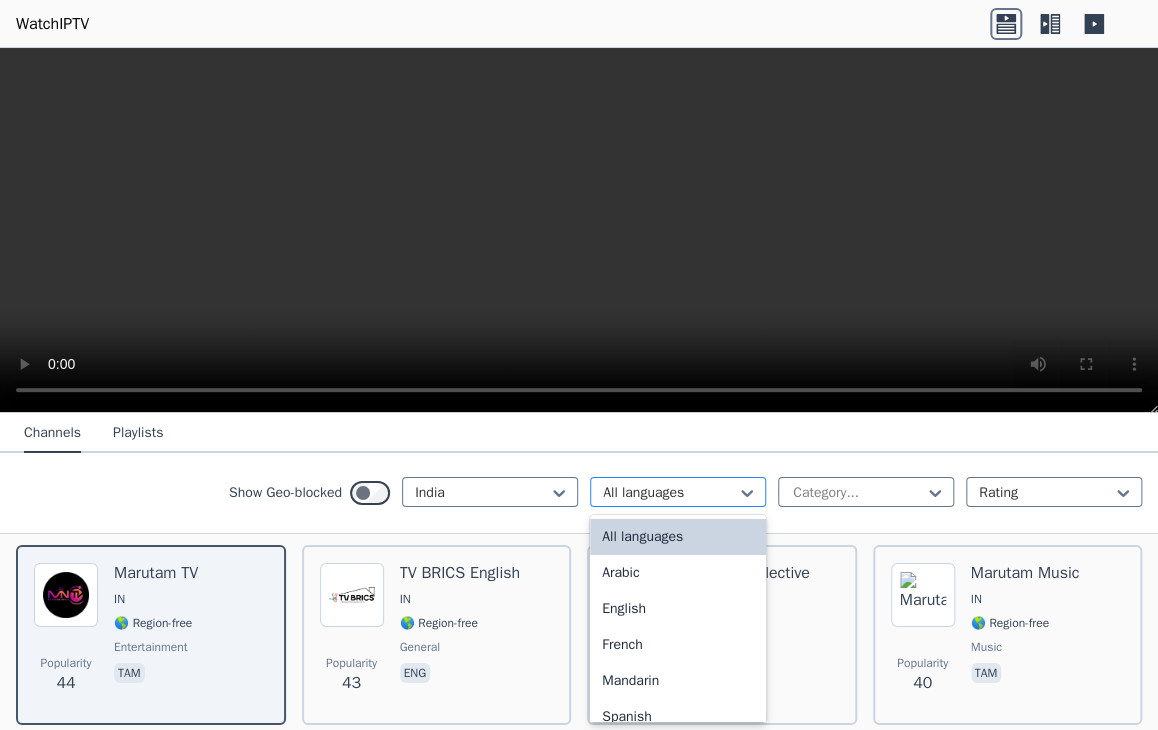click at bounding box center [670, 493] 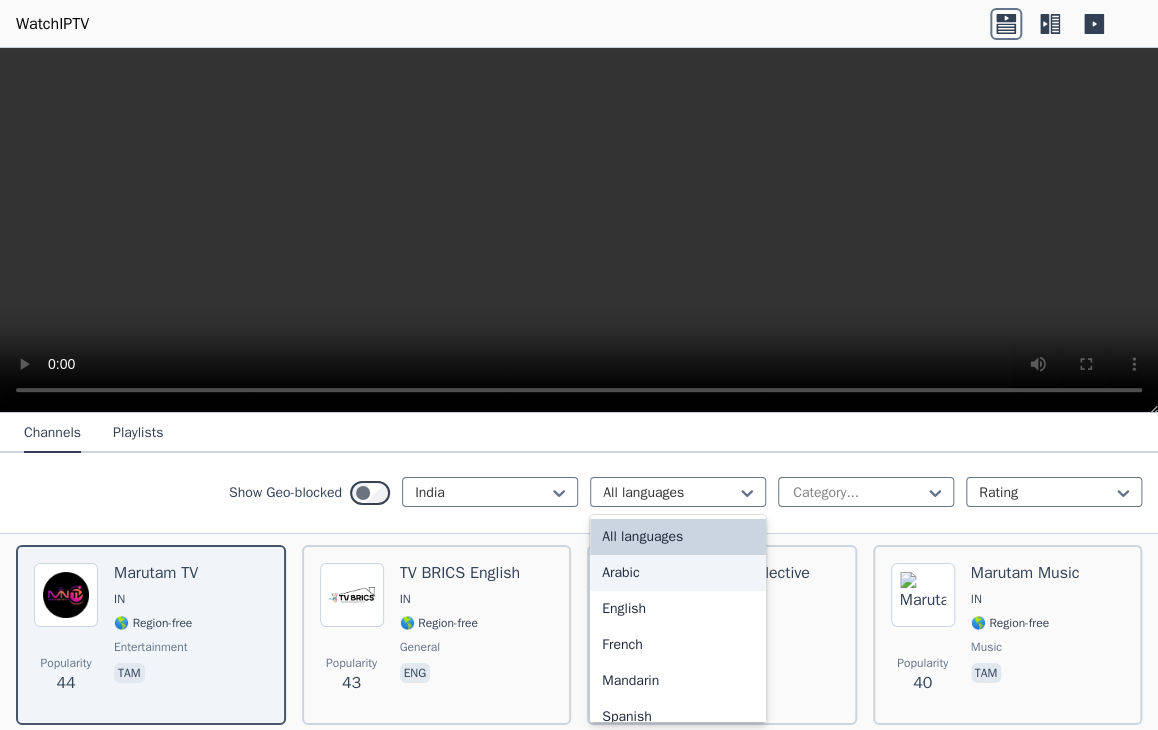click on "Channels Playlists" at bounding box center (579, 433) 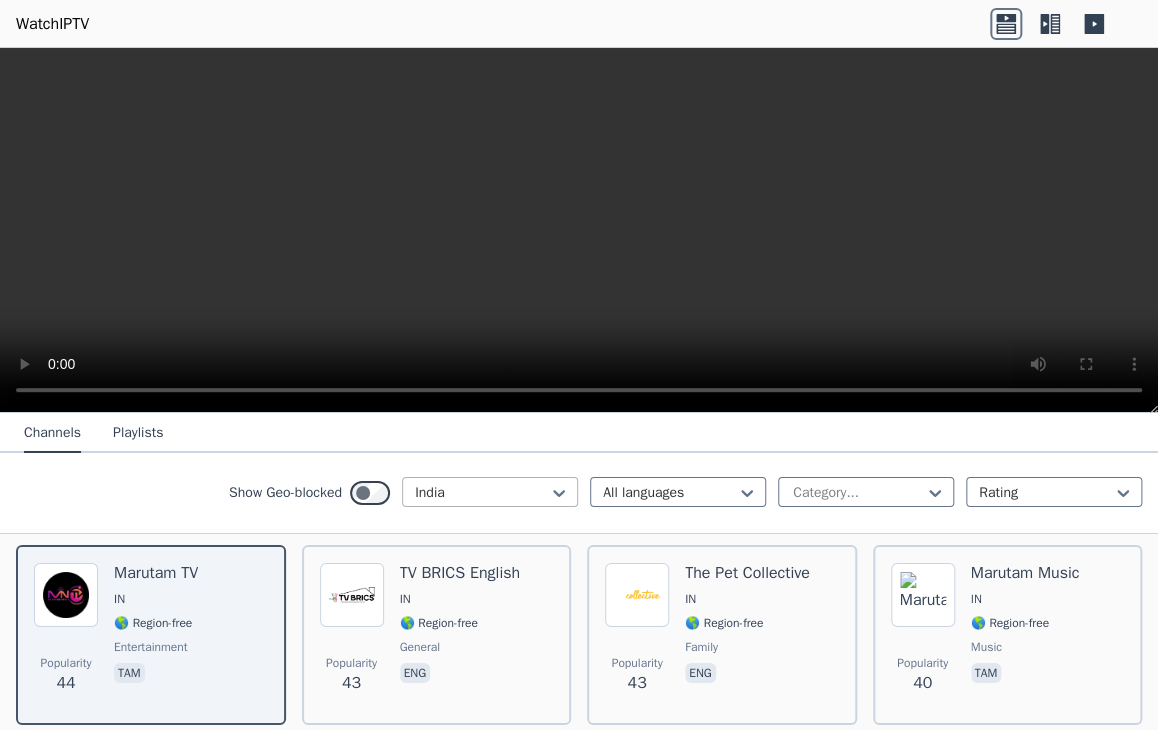 click at bounding box center [482, 493] 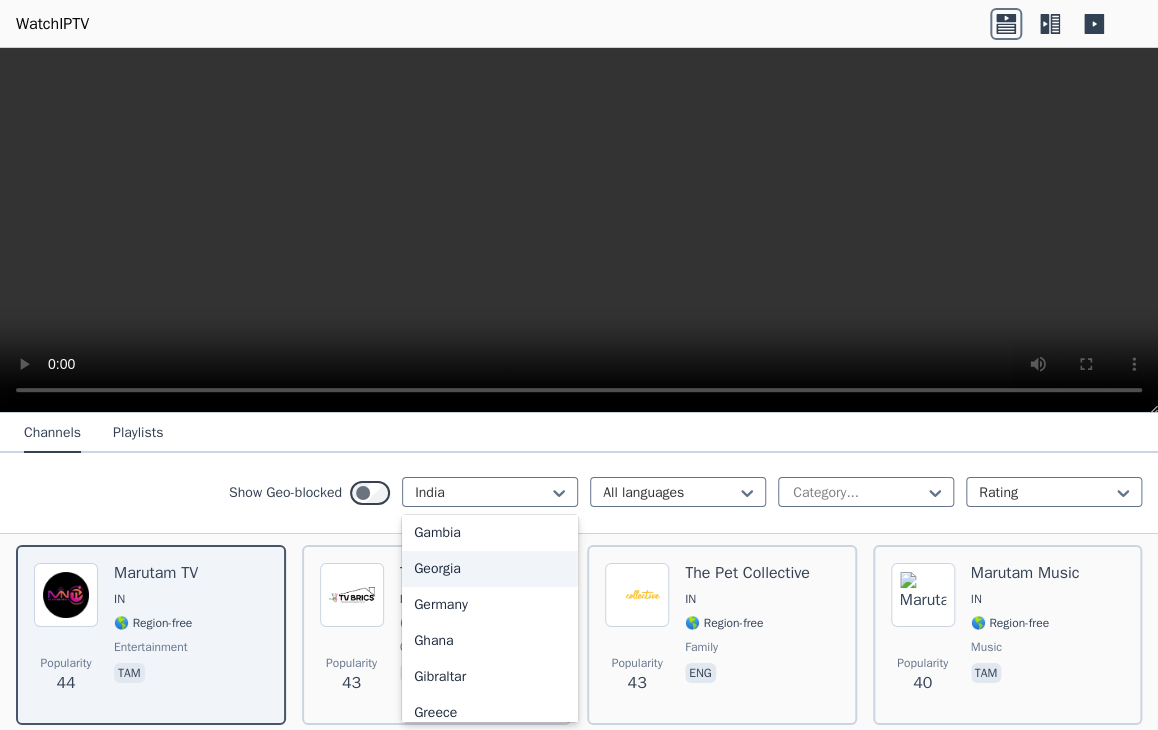 scroll, scrollTop: 0, scrollLeft: 0, axis: both 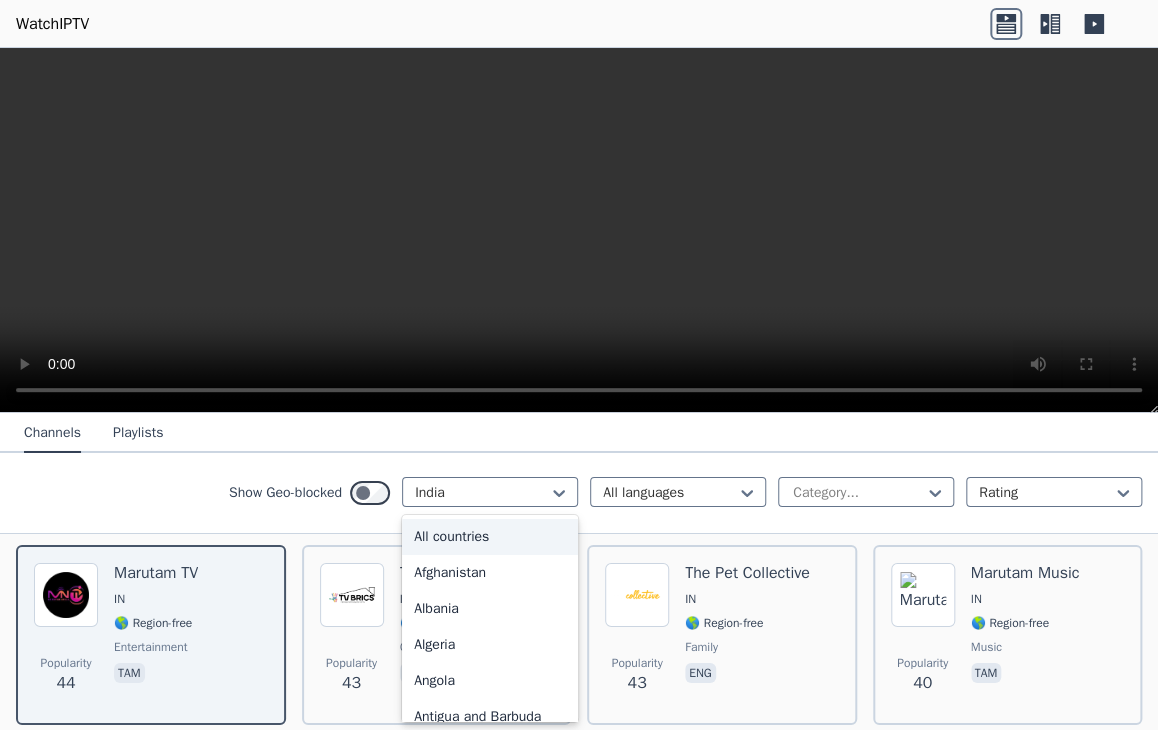 click on "All countries" at bounding box center [490, 537] 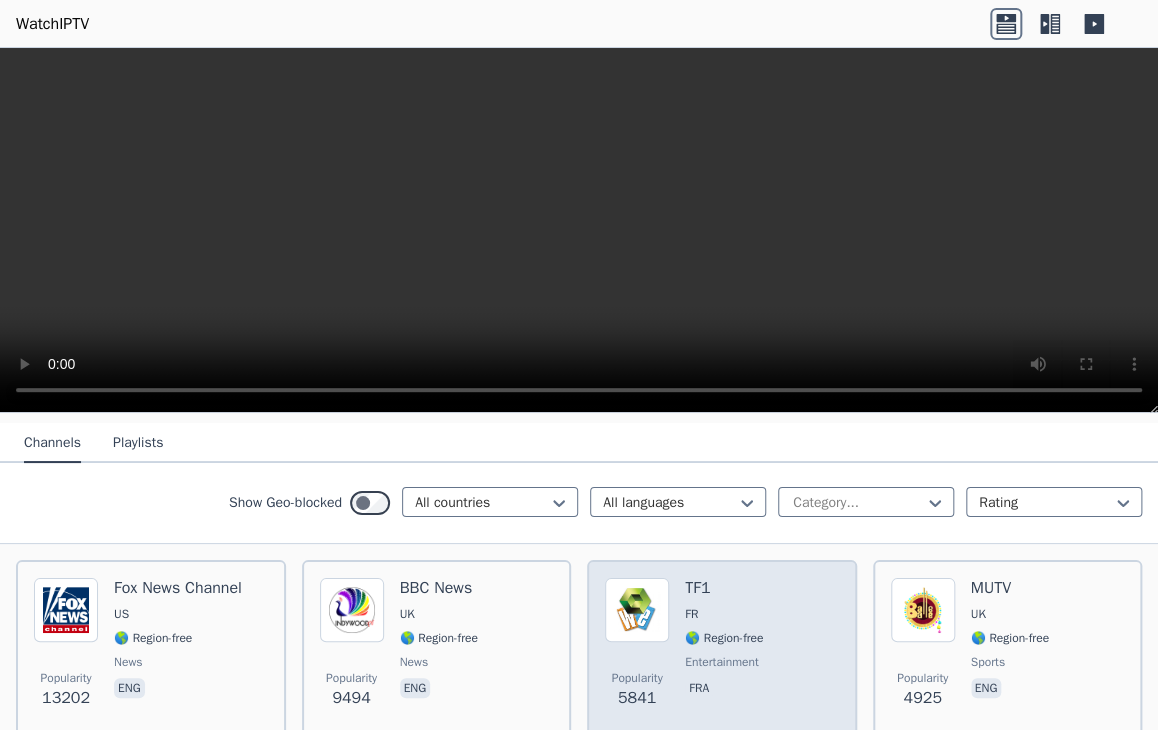scroll, scrollTop: 200, scrollLeft: 0, axis: vertical 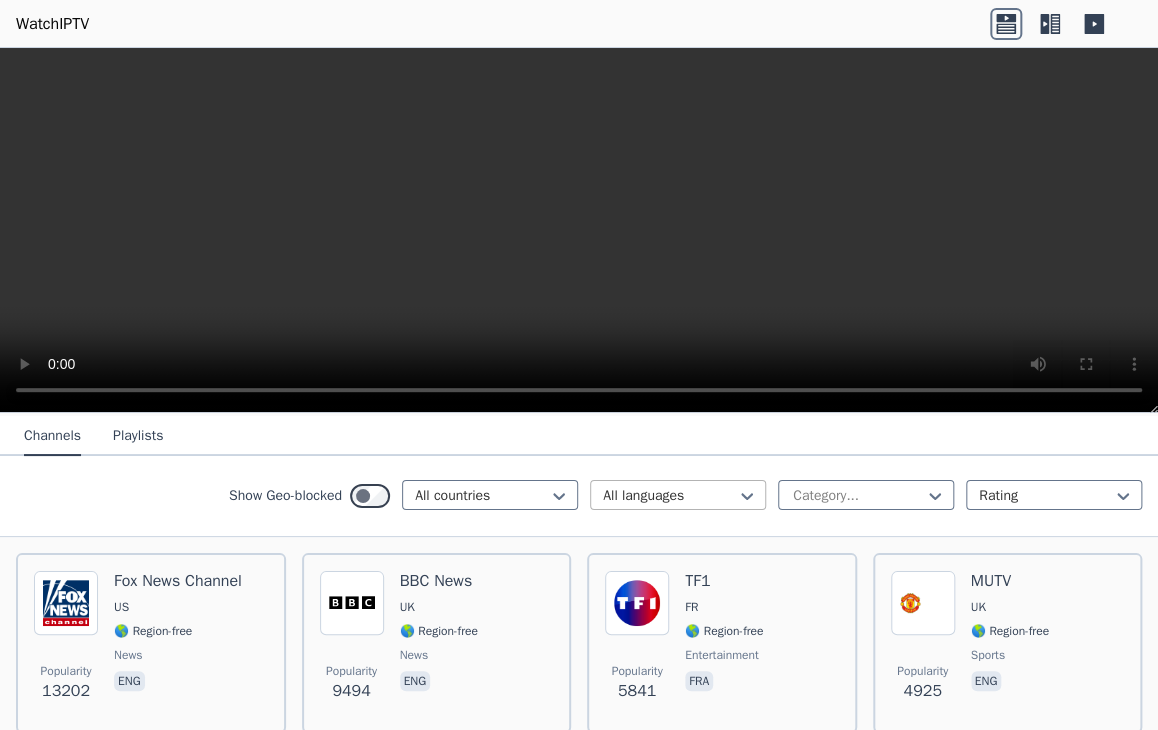 click at bounding box center [670, 496] 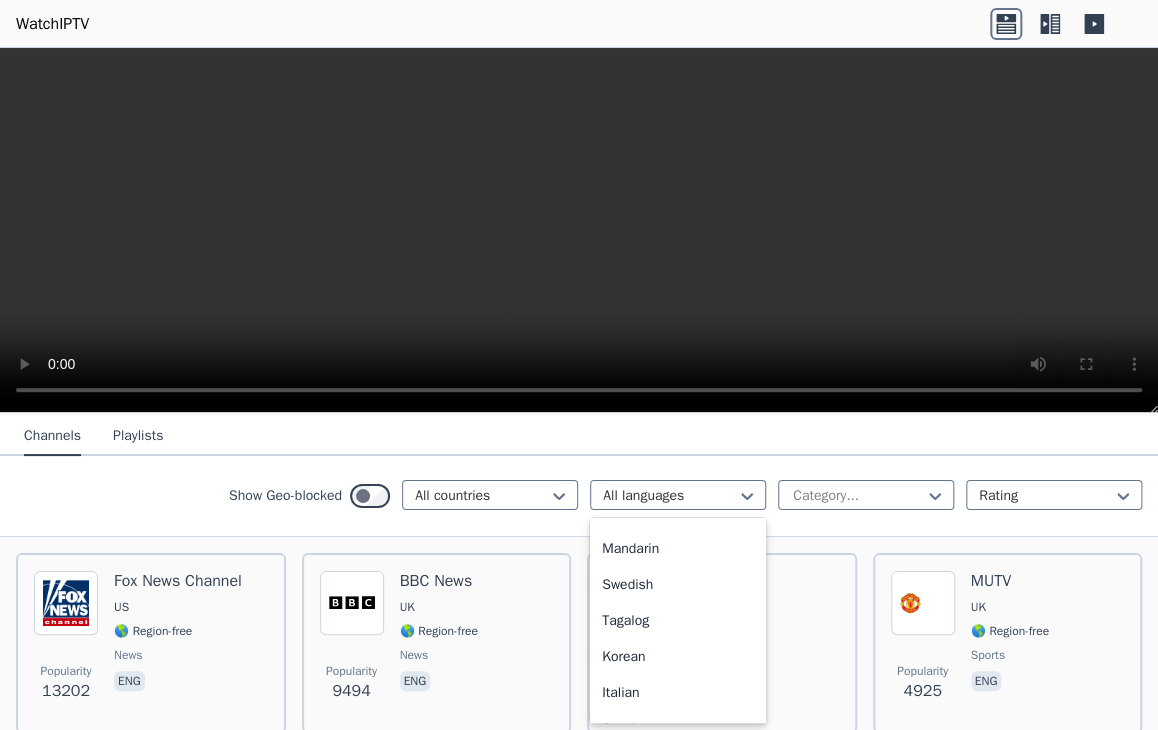 scroll, scrollTop: 594, scrollLeft: 0, axis: vertical 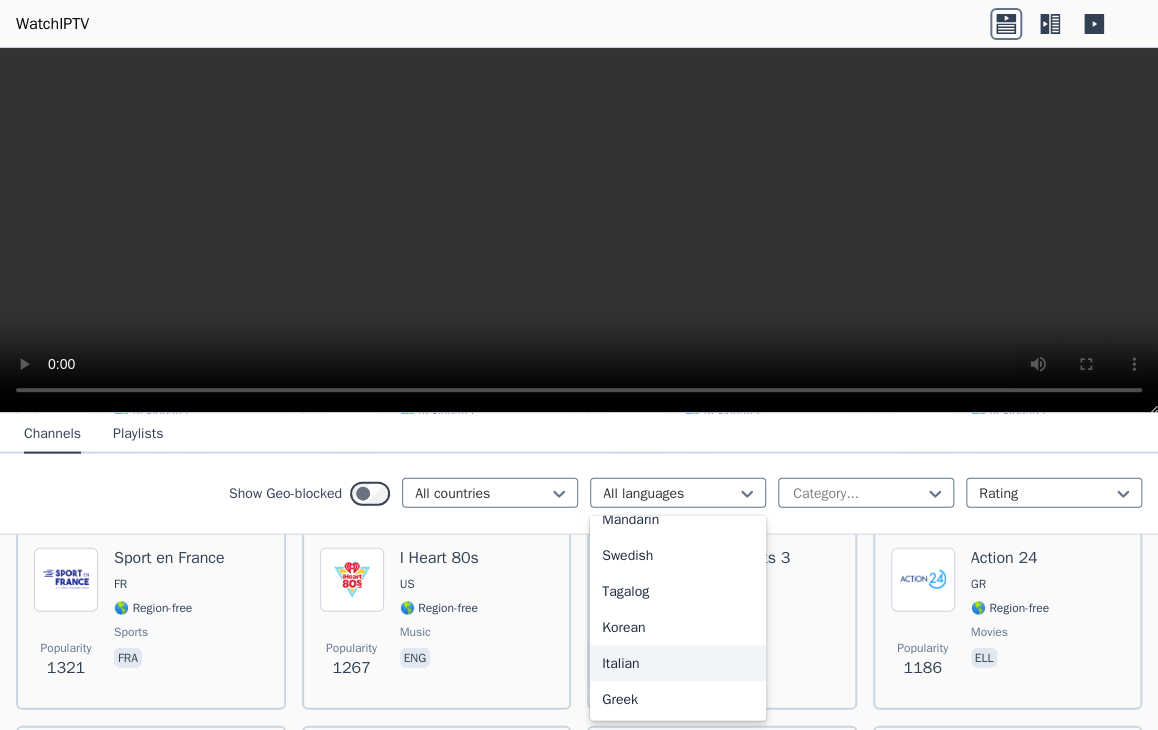 click at bounding box center (579, 230) 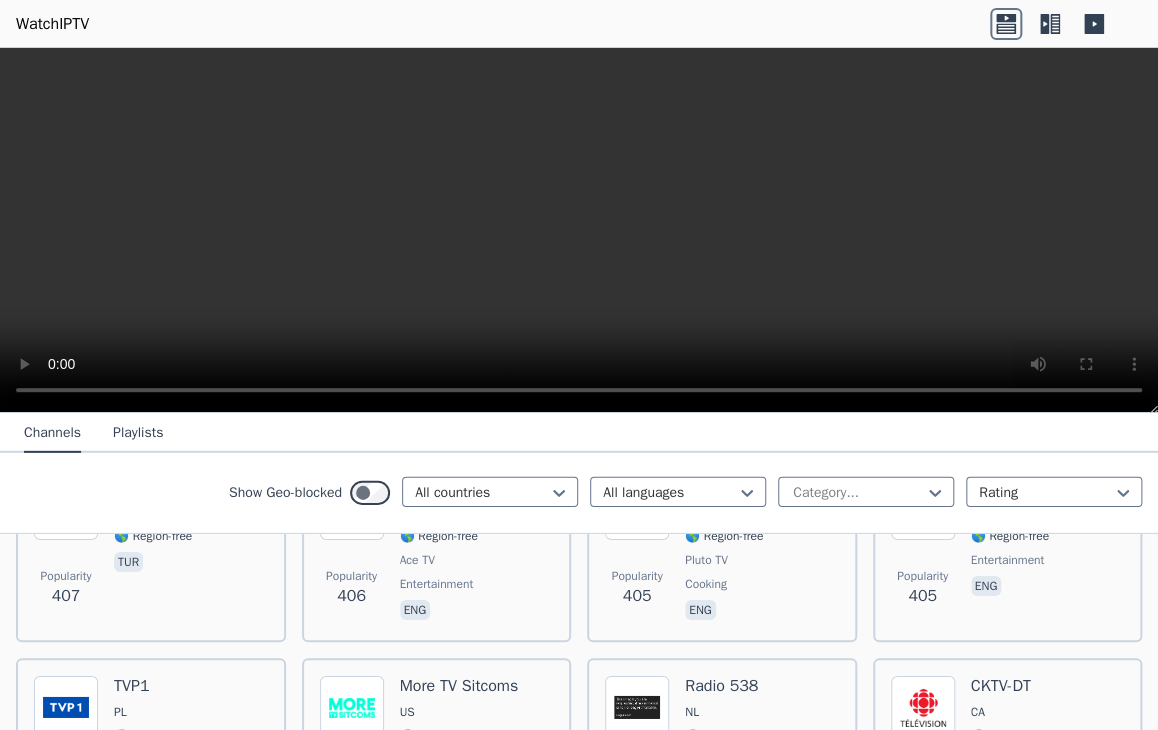 scroll, scrollTop: 8500, scrollLeft: 0, axis: vertical 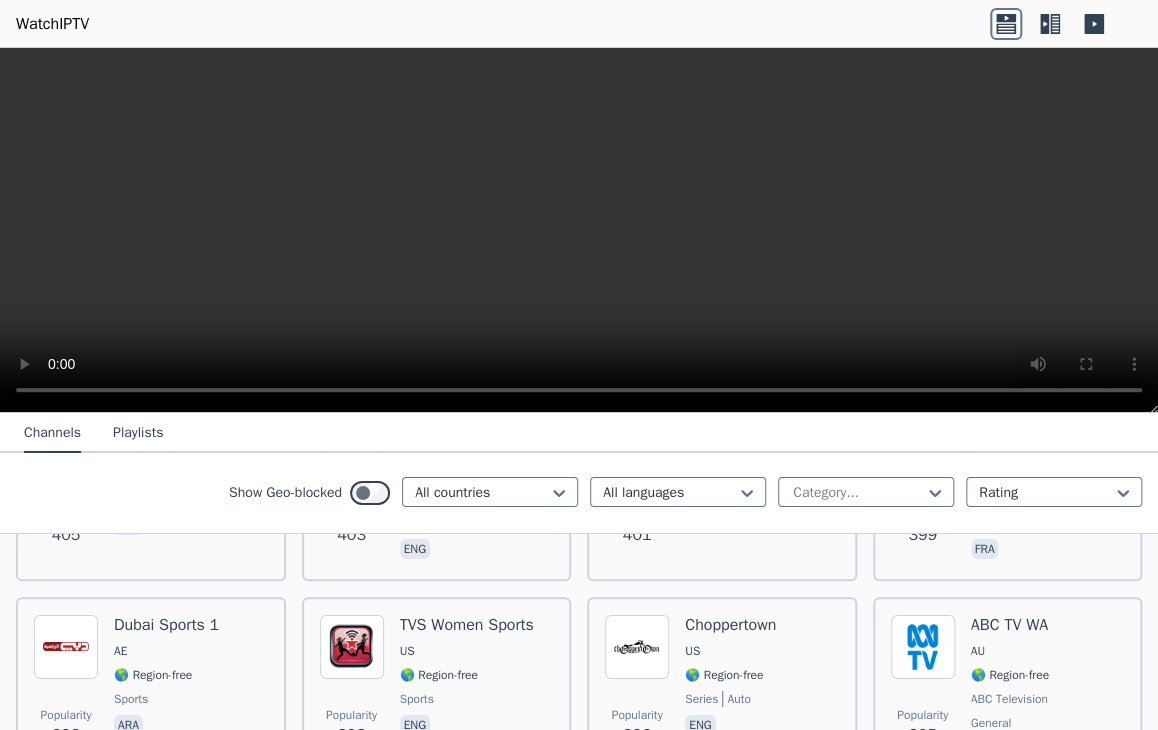 click on "Popularity 396 Choppertown [COUNTRY] 🌎 Region-free series auto eng" at bounding box center [722, 689] 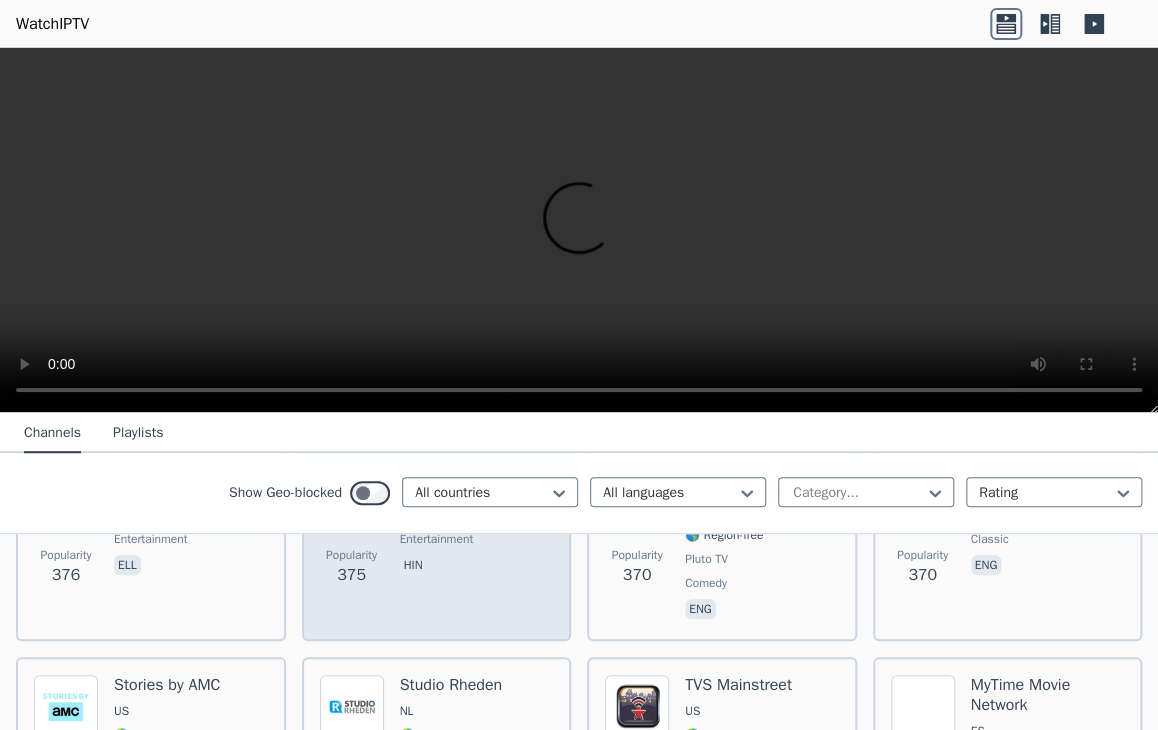 scroll, scrollTop: 9600, scrollLeft: 0, axis: vertical 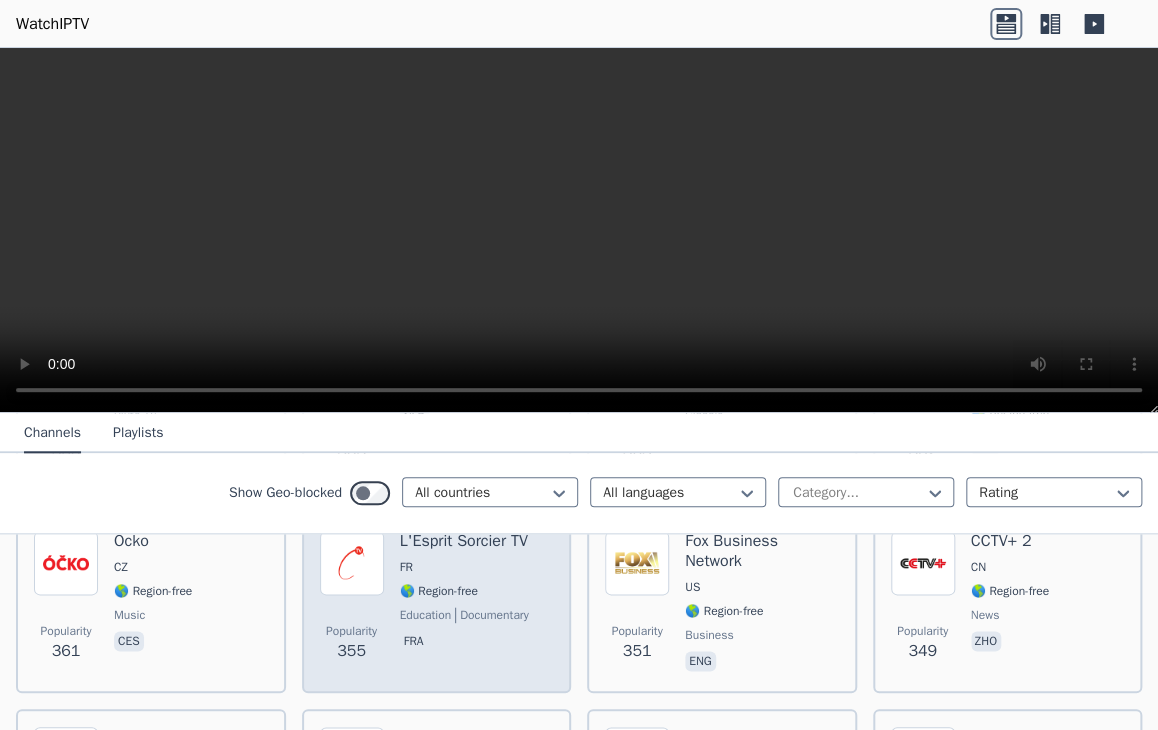 click on "Popularity 355 L'Esprit Sorcier TV [COUNTRY] 🌎 Region-free education documentary fra" at bounding box center [437, 603] 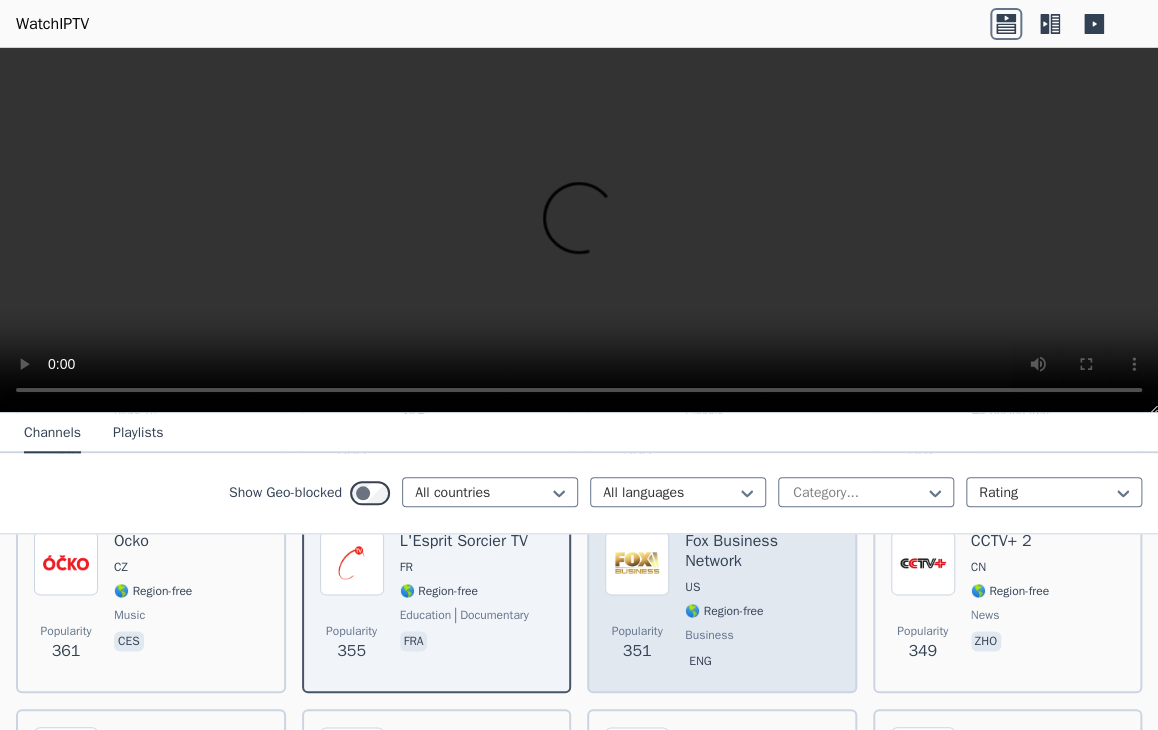 scroll, scrollTop: 10100, scrollLeft: 0, axis: vertical 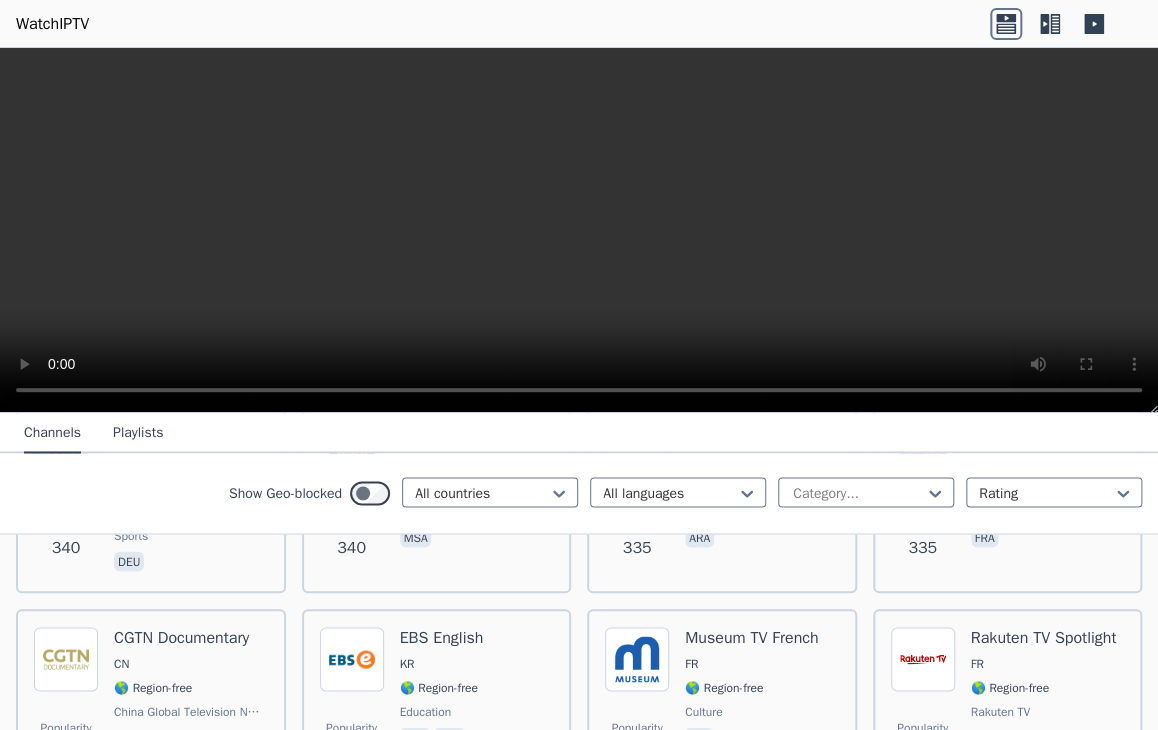 click on "Popularity 332 Museum TV French [COUNTRY] 🌎 Region-free culture fra" at bounding box center (722, 701) 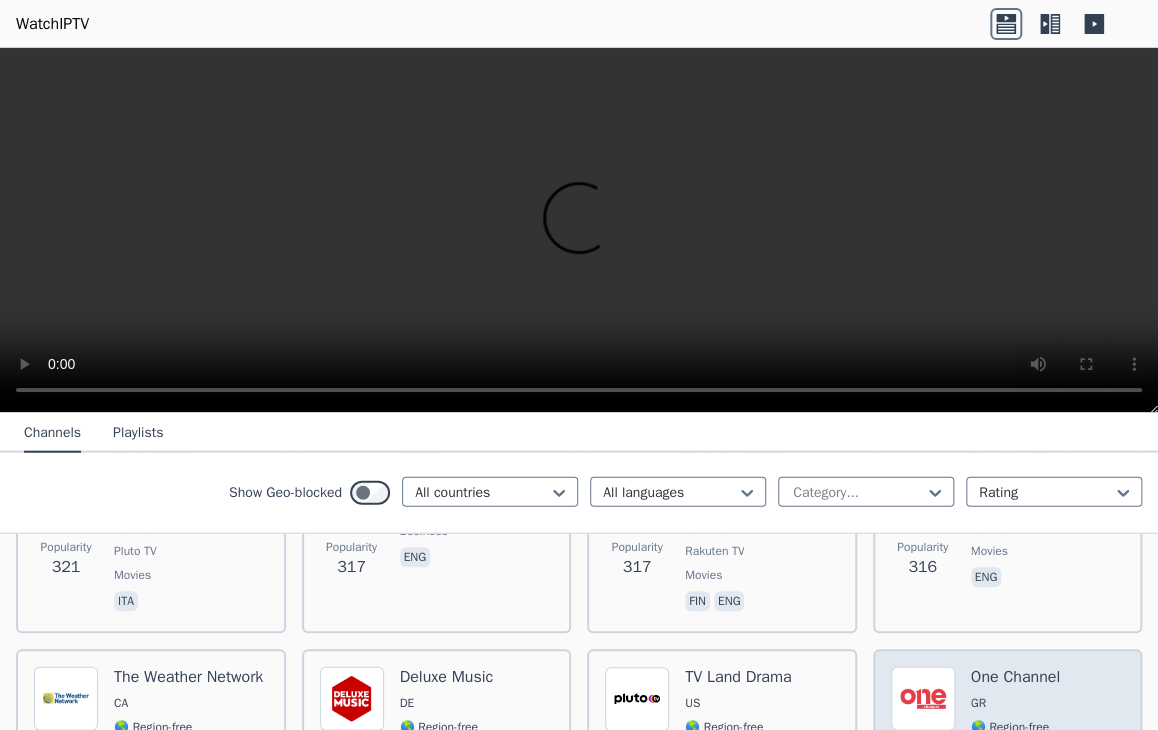 scroll, scrollTop: 10800, scrollLeft: 0, axis: vertical 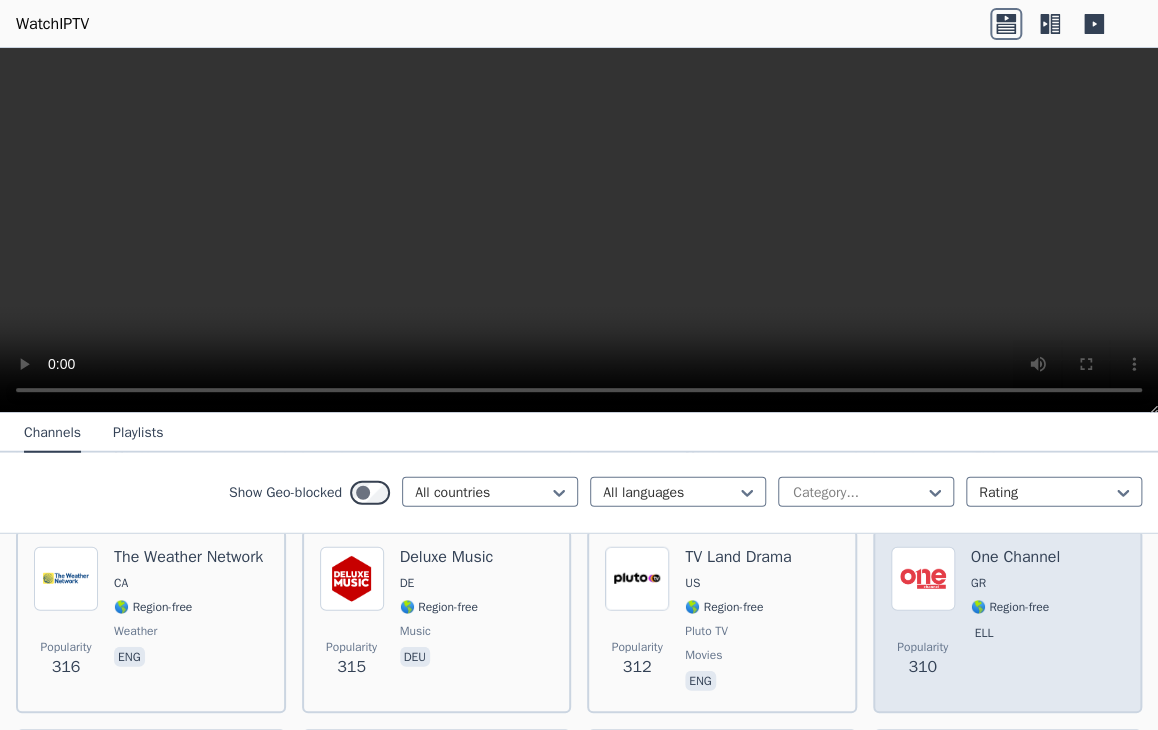 click on "Popularity 310" at bounding box center (923, 621) 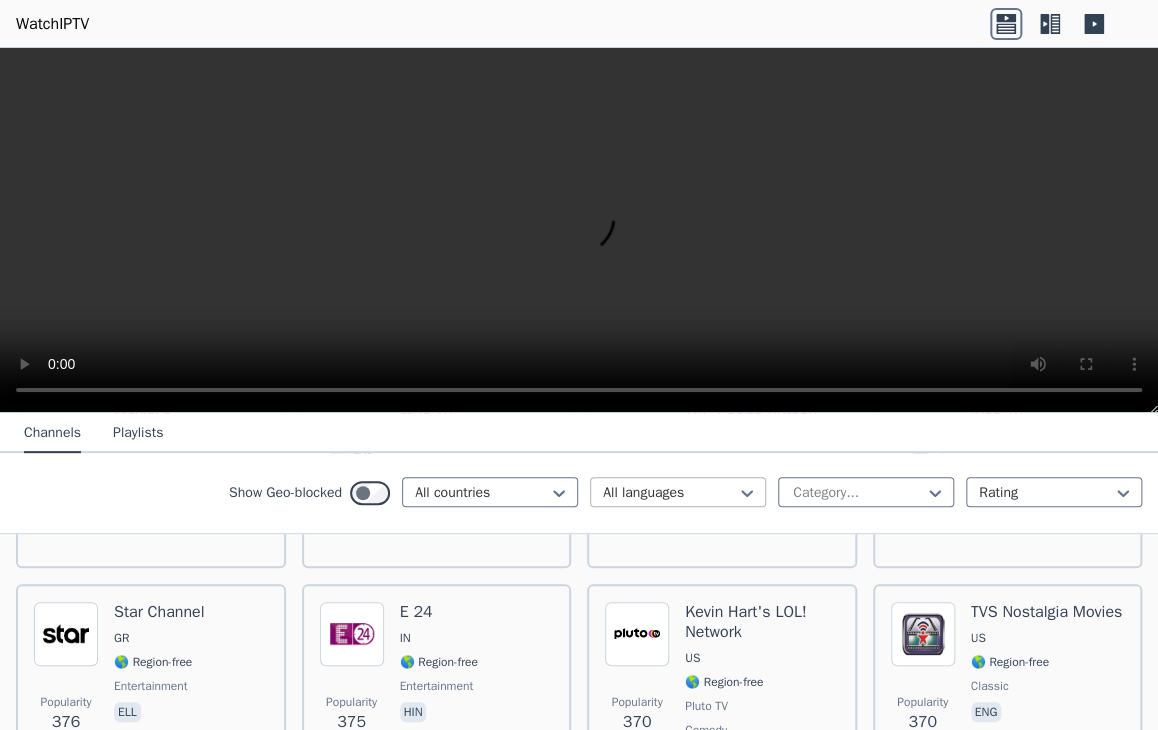 scroll, scrollTop: 9100, scrollLeft: 0, axis: vertical 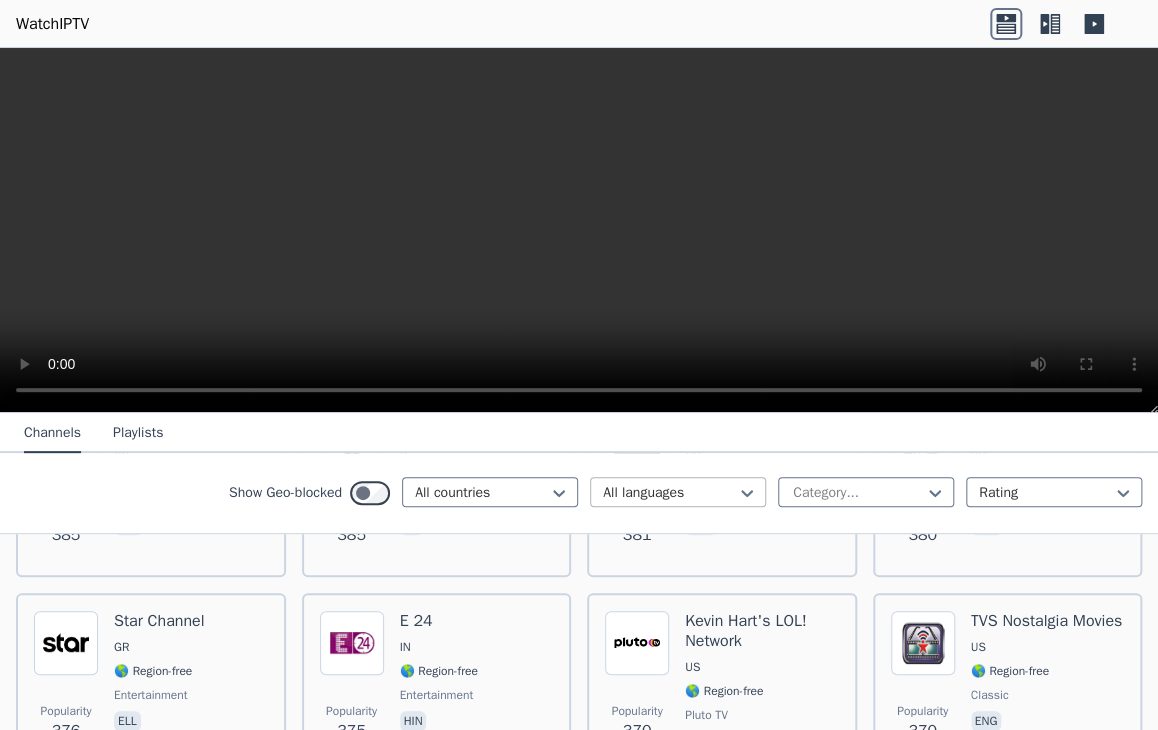 click at bounding box center (670, 493) 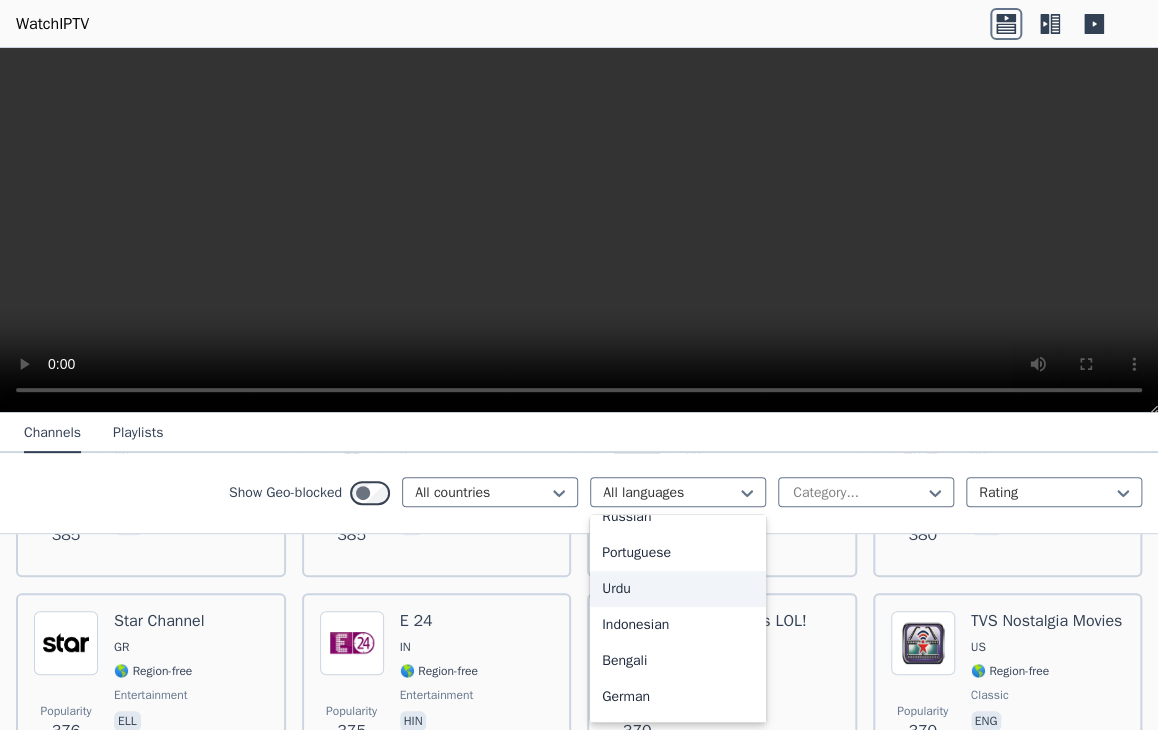 scroll, scrollTop: 300, scrollLeft: 0, axis: vertical 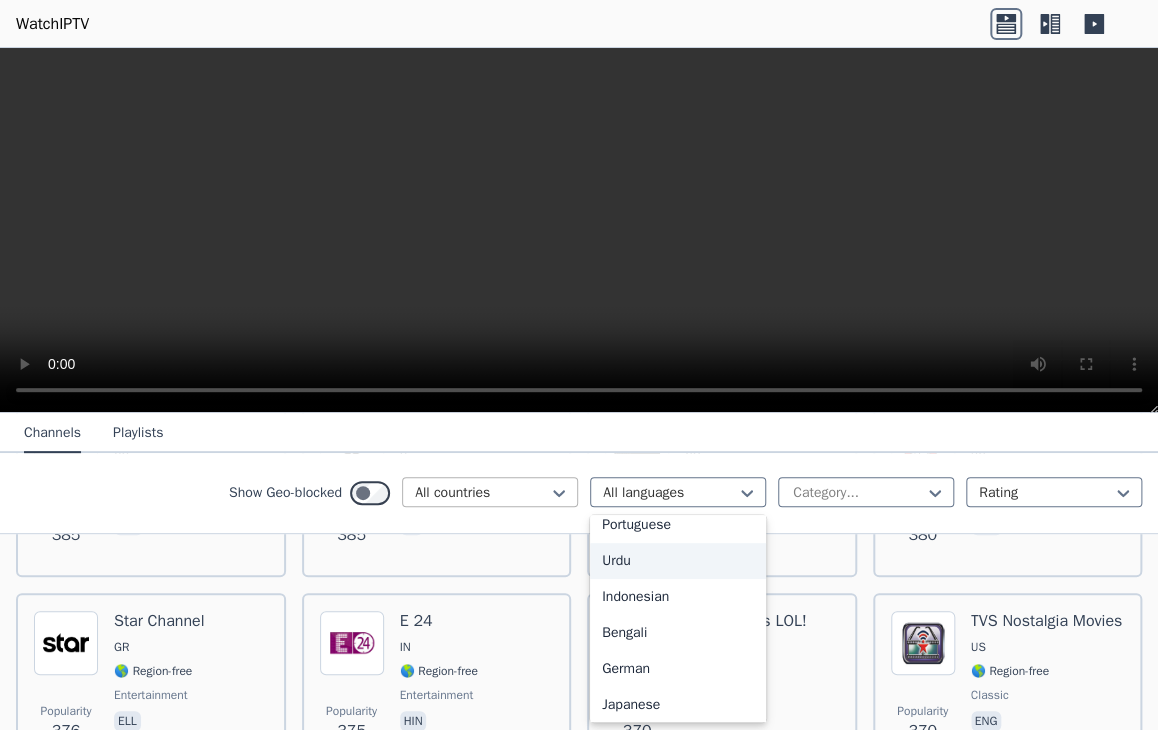 click at bounding box center [482, 493] 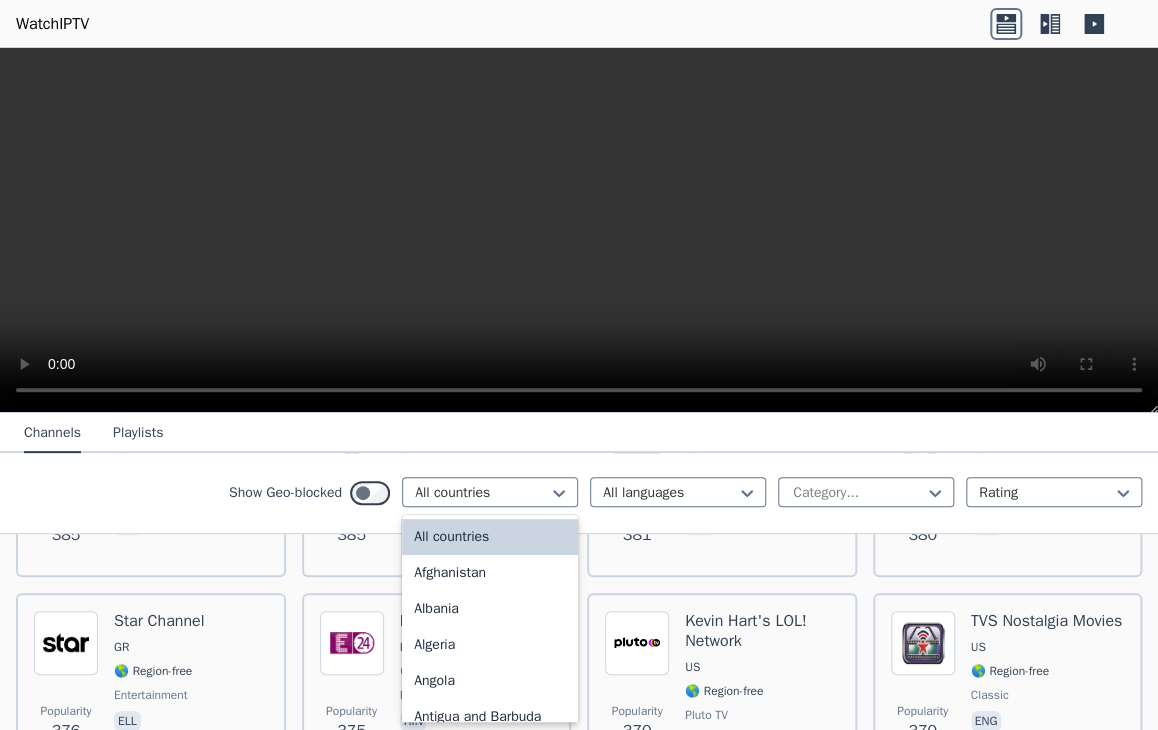 click on "Playlists" at bounding box center (138, 434) 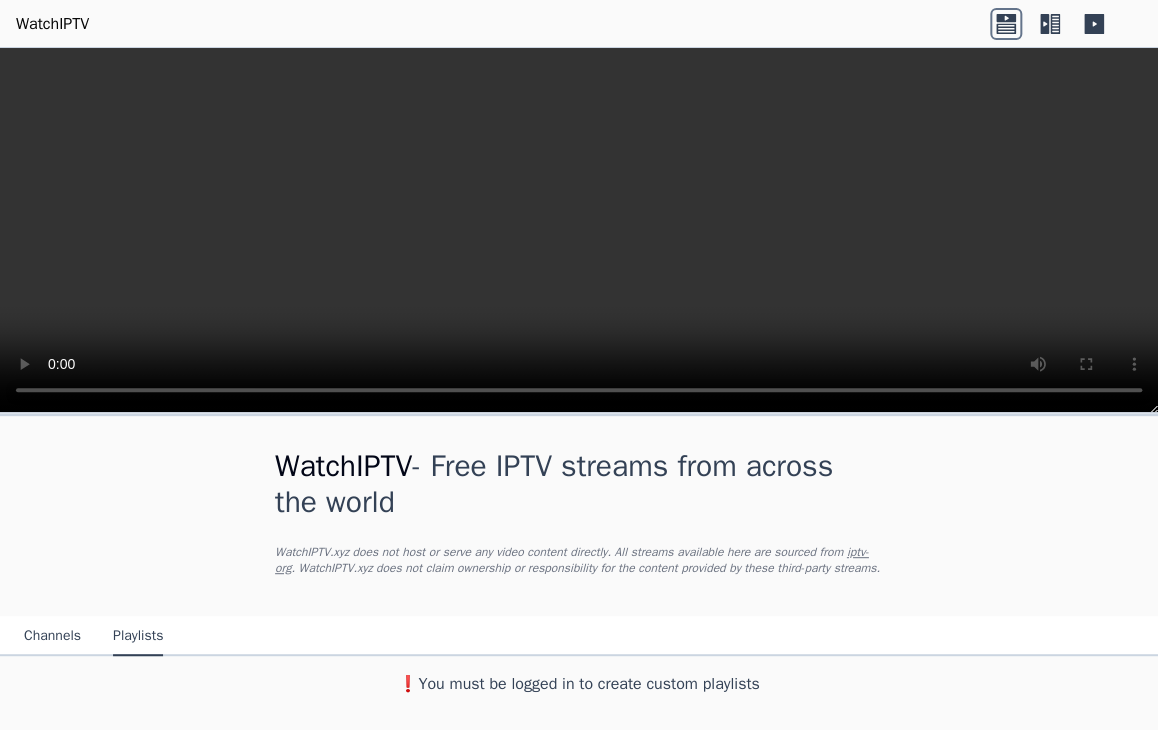 scroll, scrollTop: 0, scrollLeft: 0, axis: both 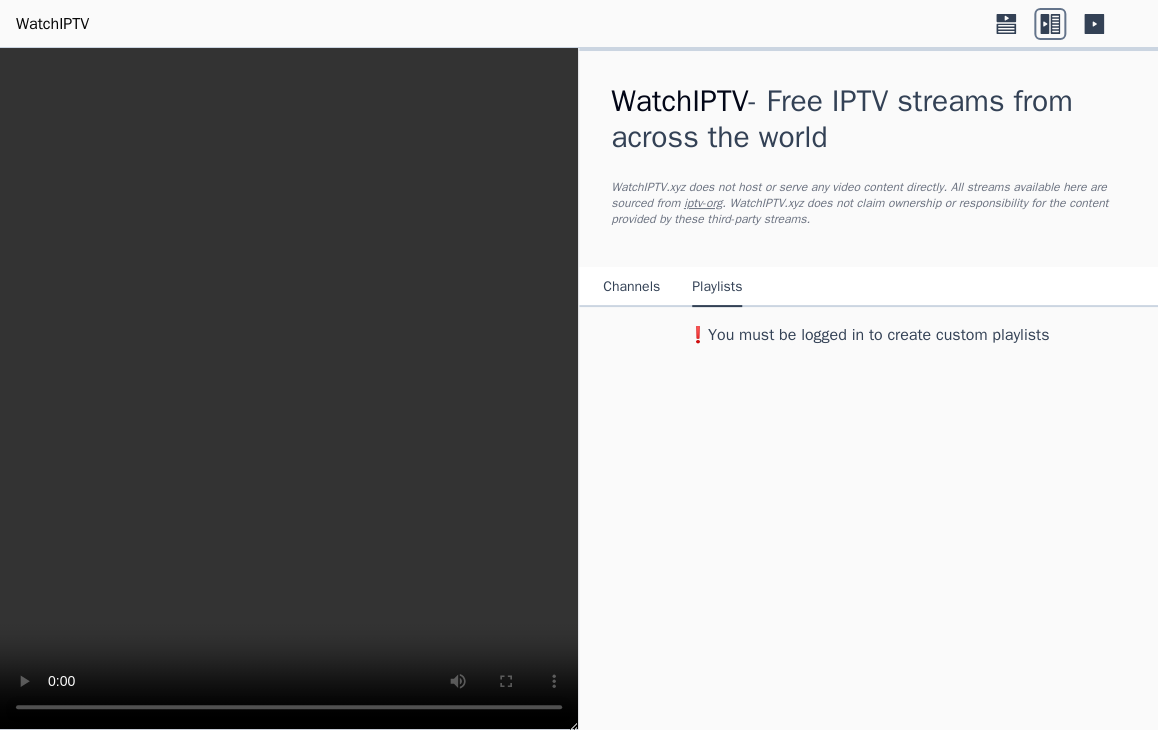 click 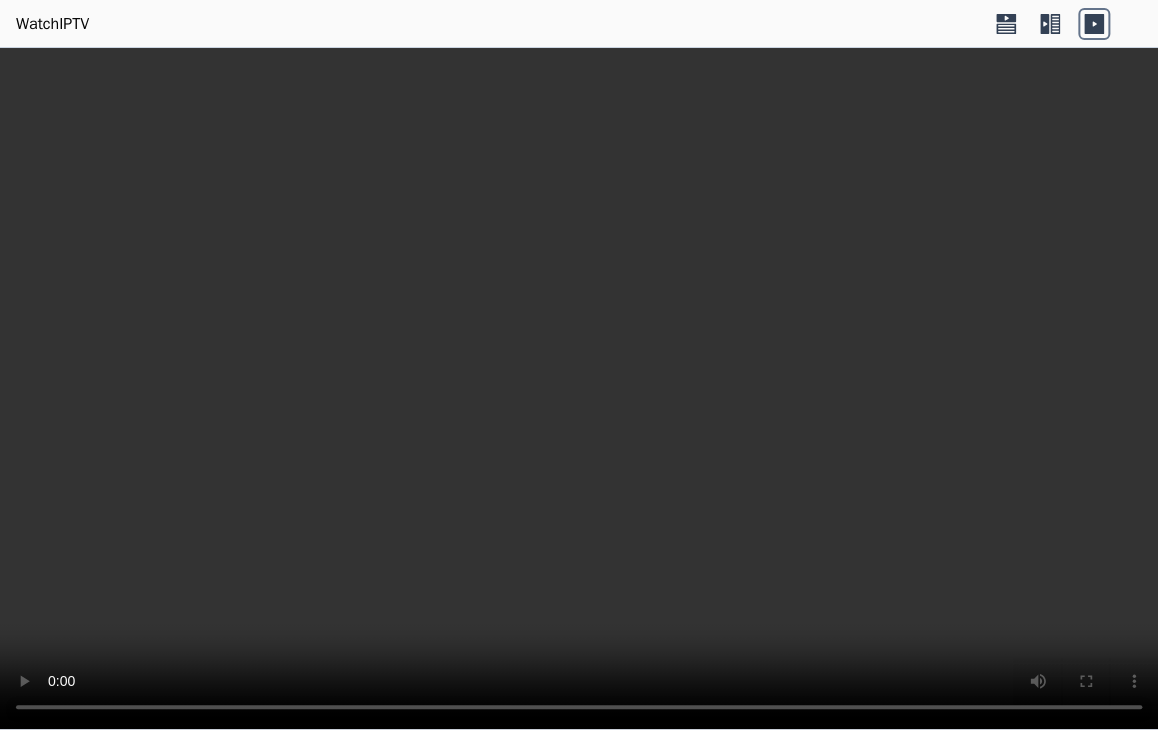 click 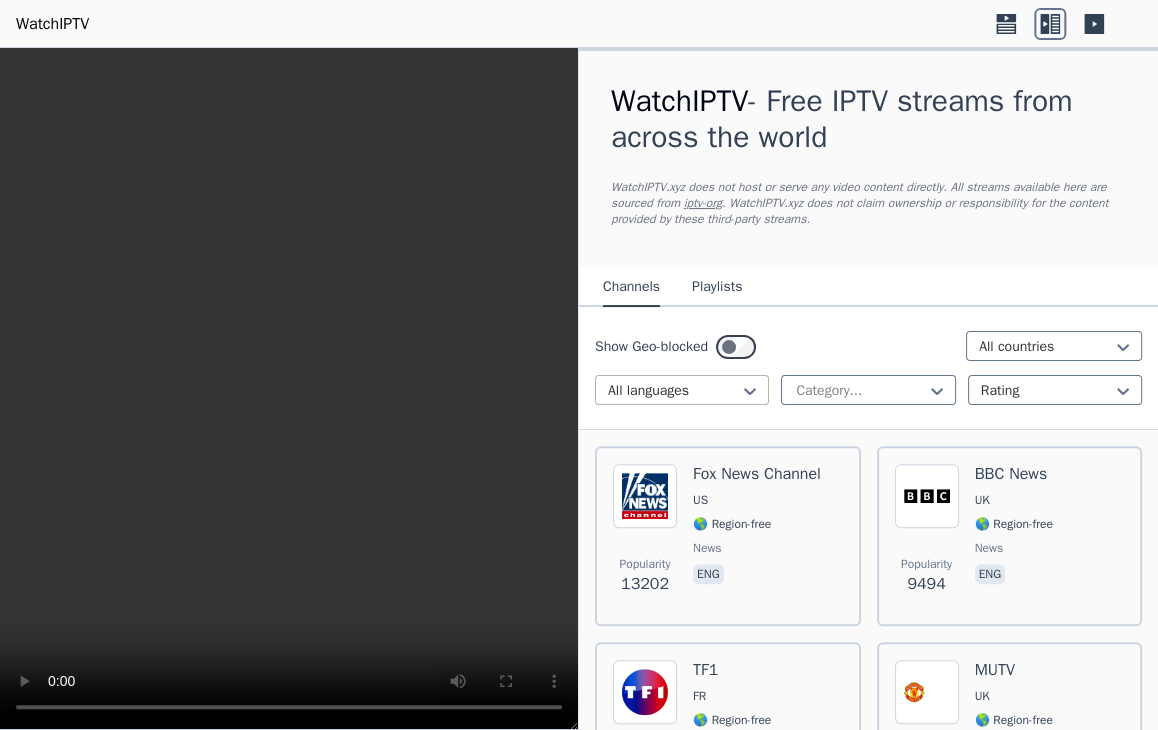 click at bounding box center [750, 391] 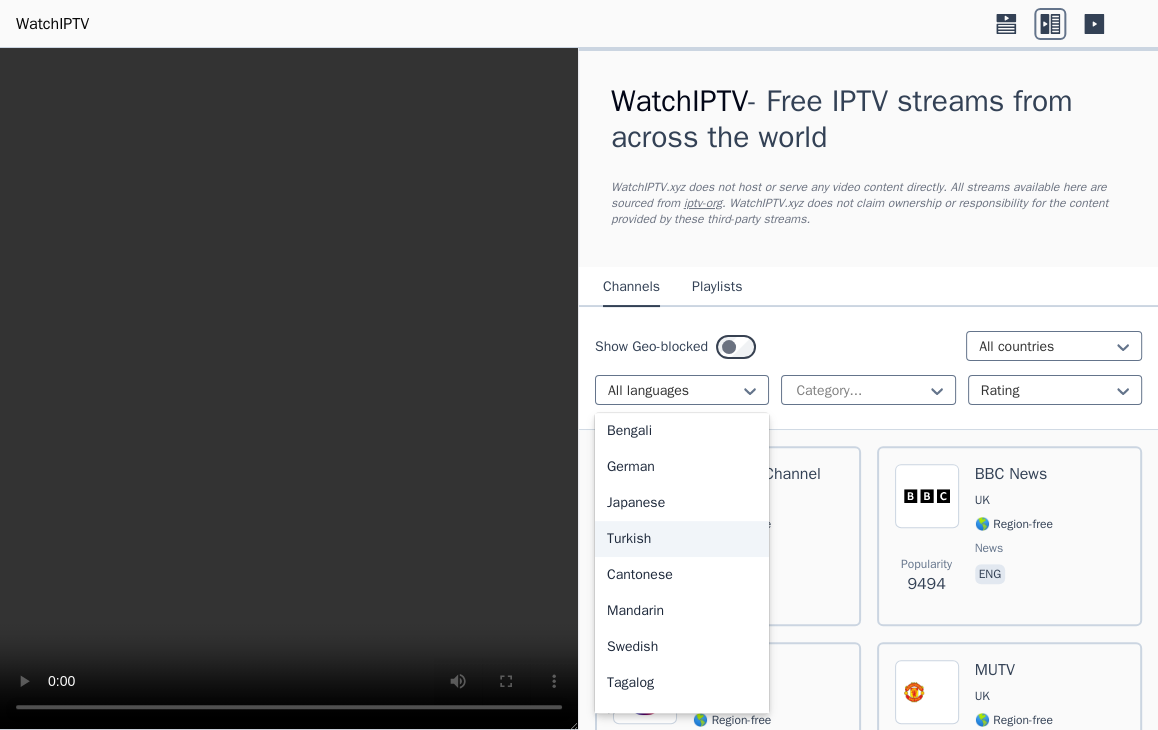 scroll, scrollTop: 500, scrollLeft: 0, axis: vertical 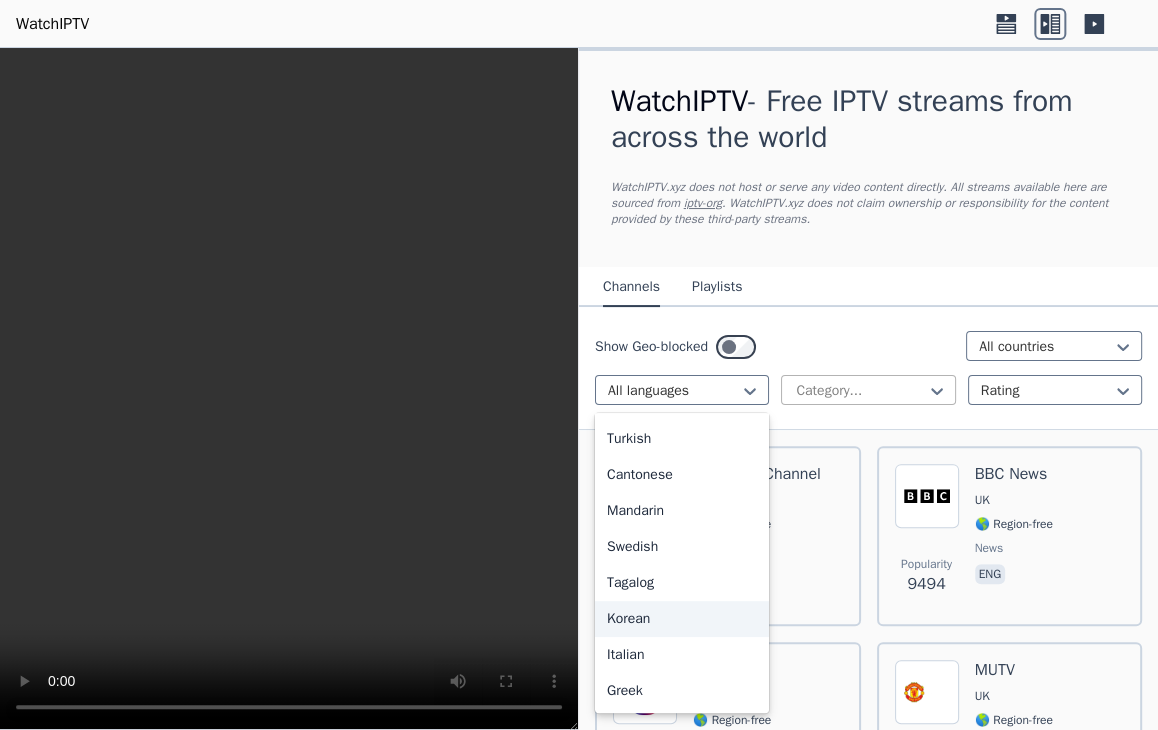 click on "Category..." at bounding box center [868, 390] 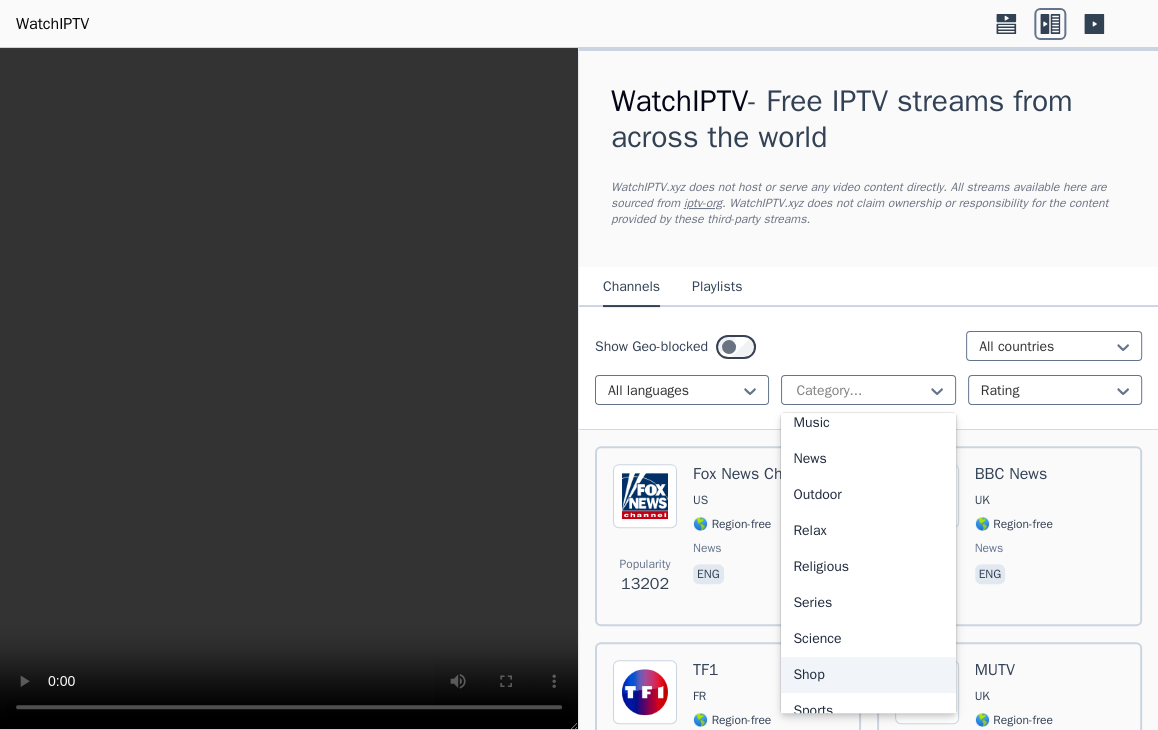 scroll, scrollTop: 480, scrollLeft: 0, axis: vertical 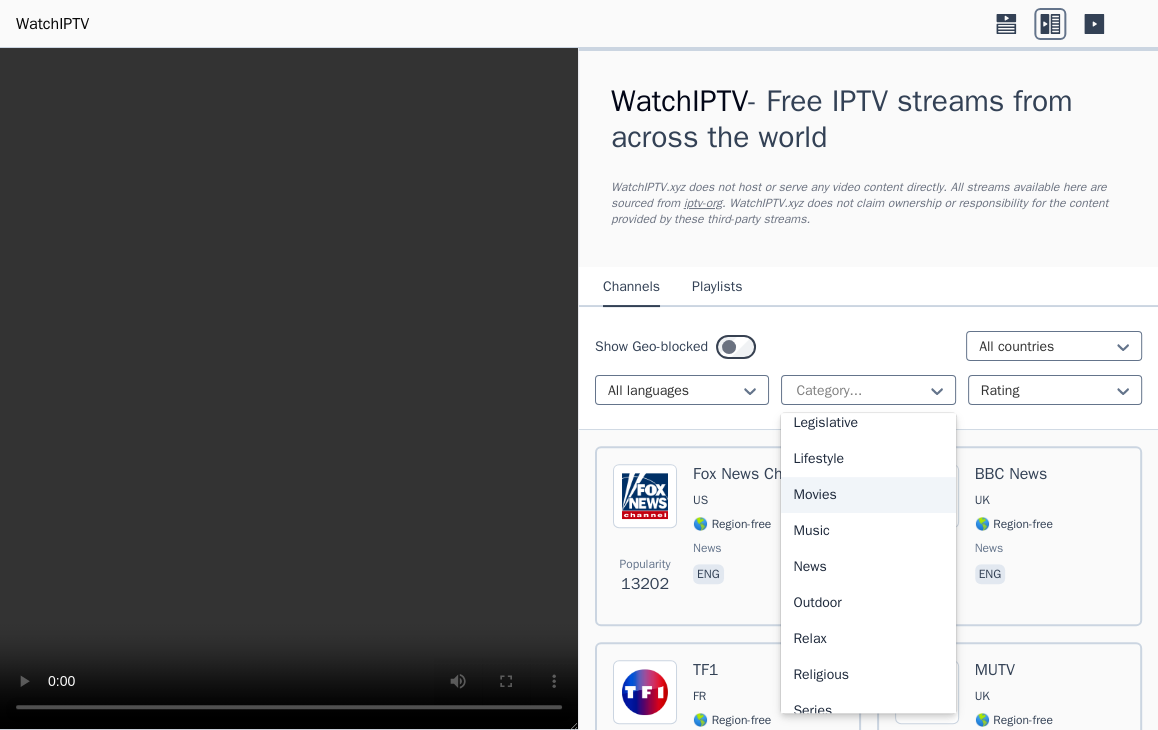 click on "Movies" at bounding box center [868, 495] 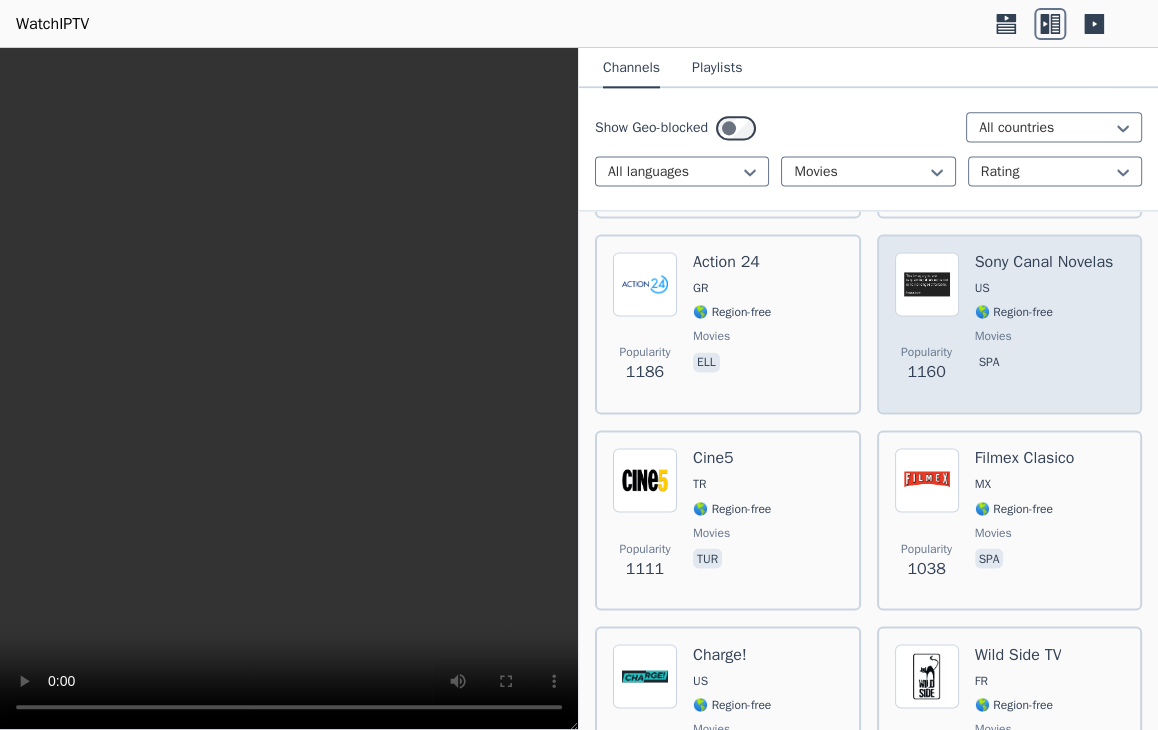 scroll, scrollTop: 1400, scrollLeft: 0, axis: vertical 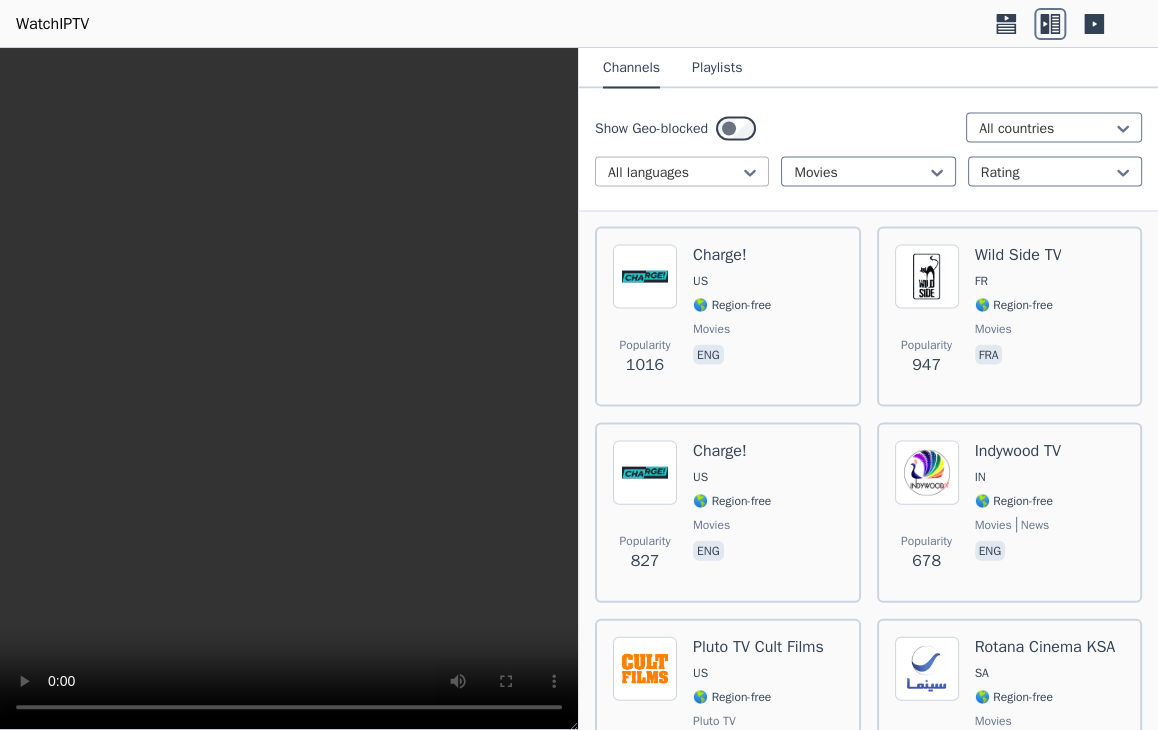 click on "All languages" at bounding box center [682, 171] 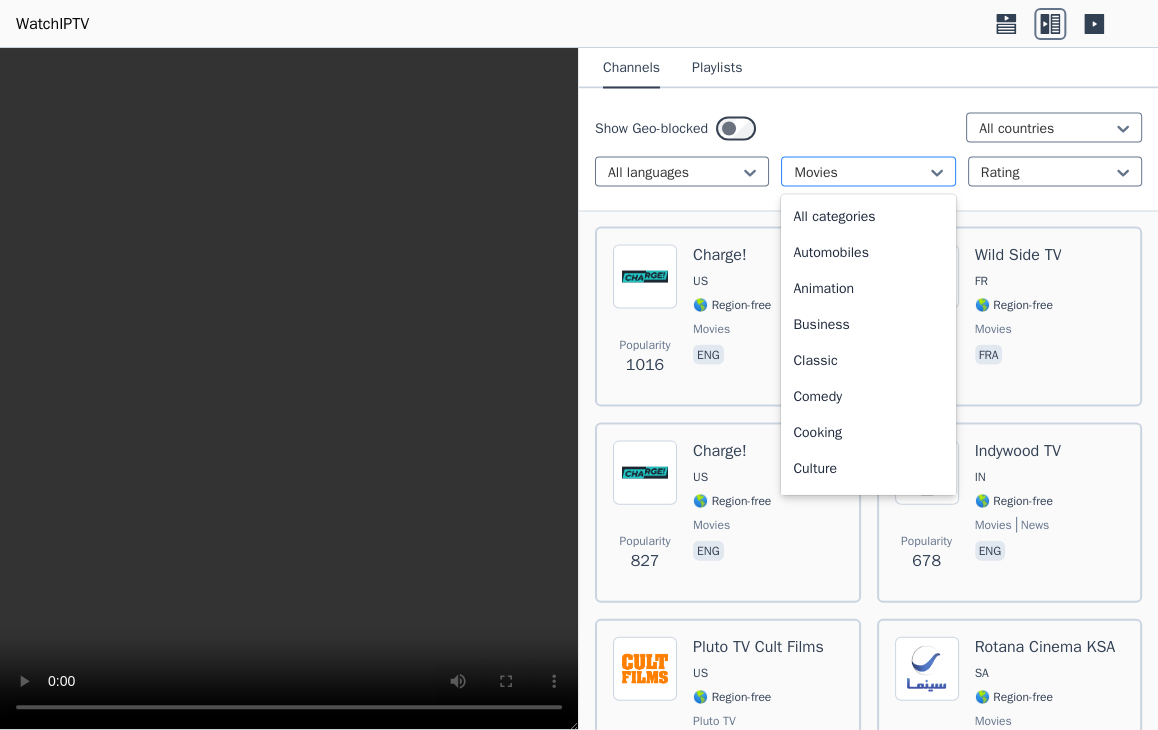 click at bounding box center [860, 172] 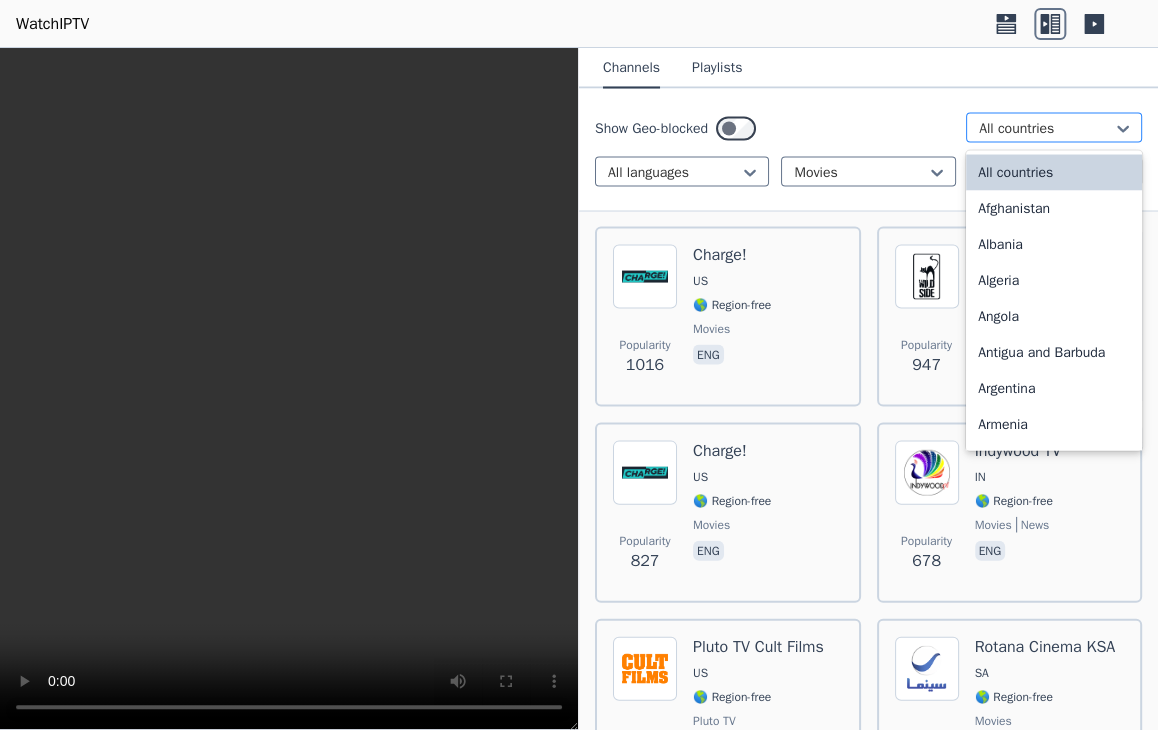 click at bounding box center (1046, 128) 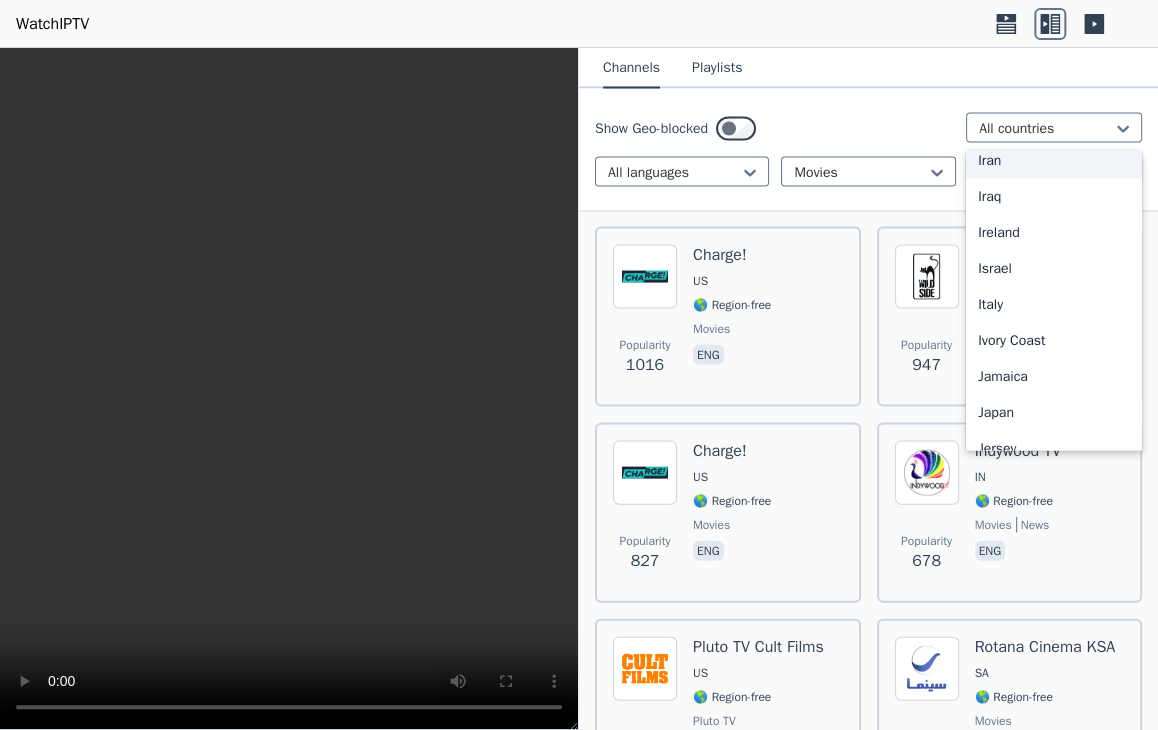 scroll, scrollTop: 3100, scrollLeft: 0, axis: vertical 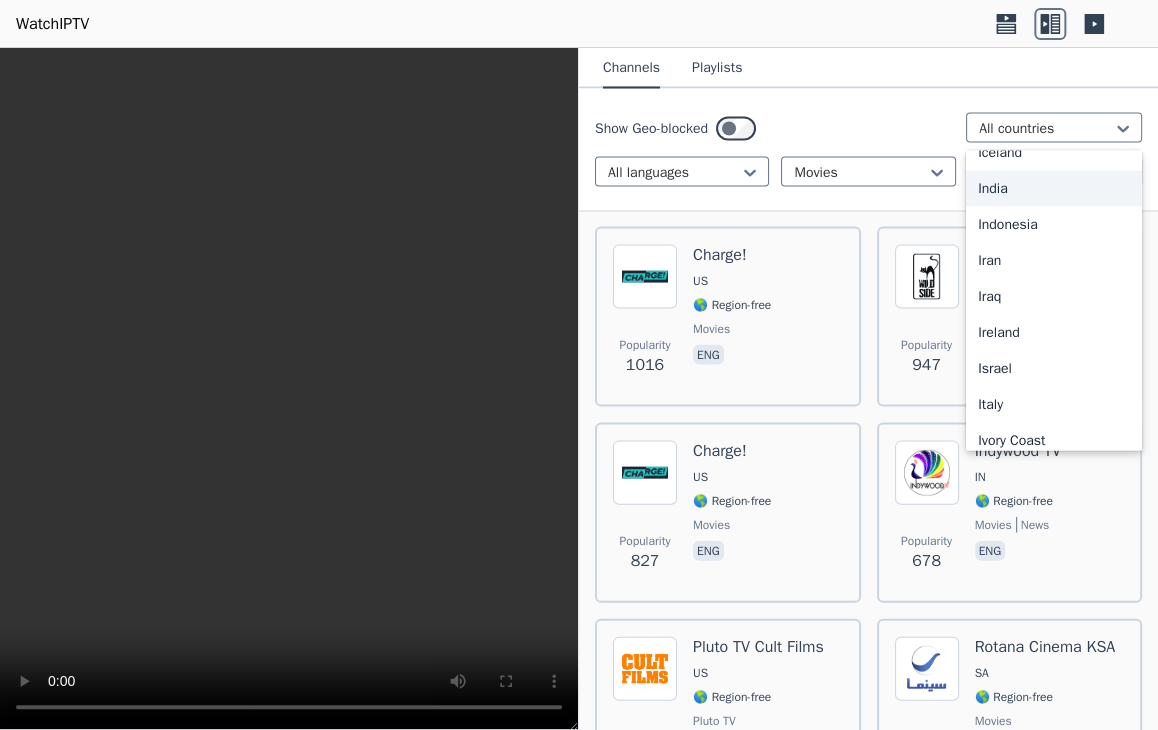click on "India" at bounding box center (1054, 188) 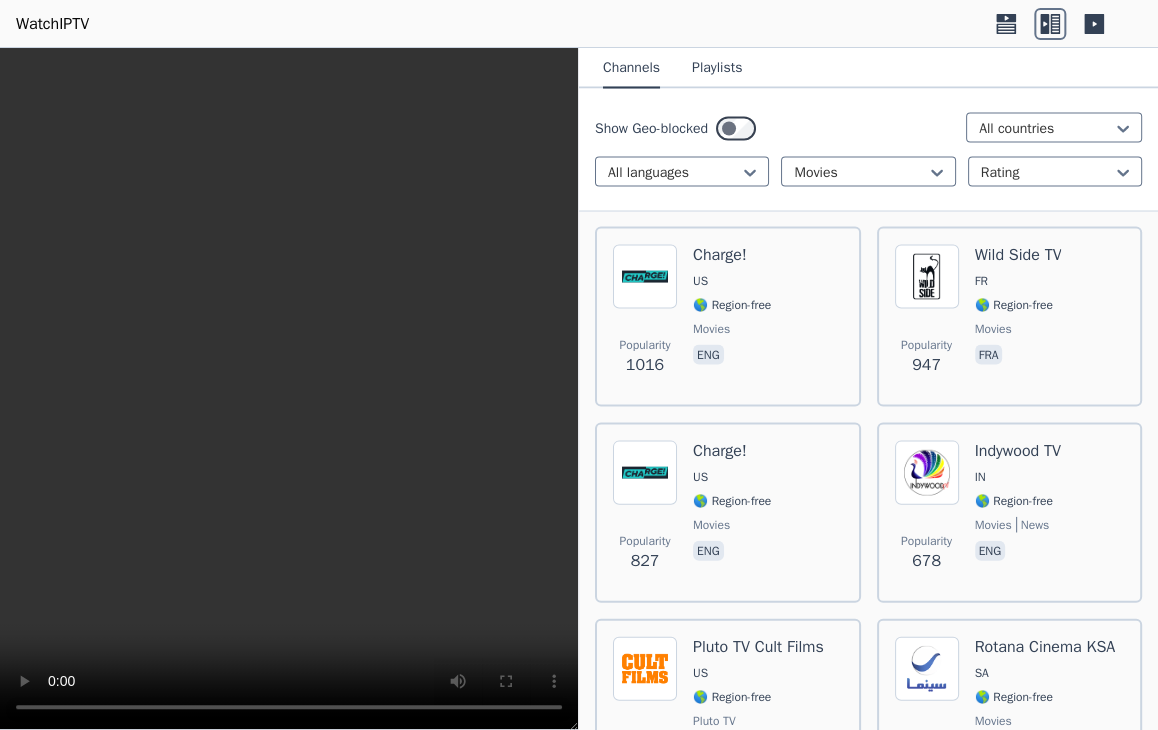 scroll, scrollTop: 0, scrollLeft: 0, axis: both 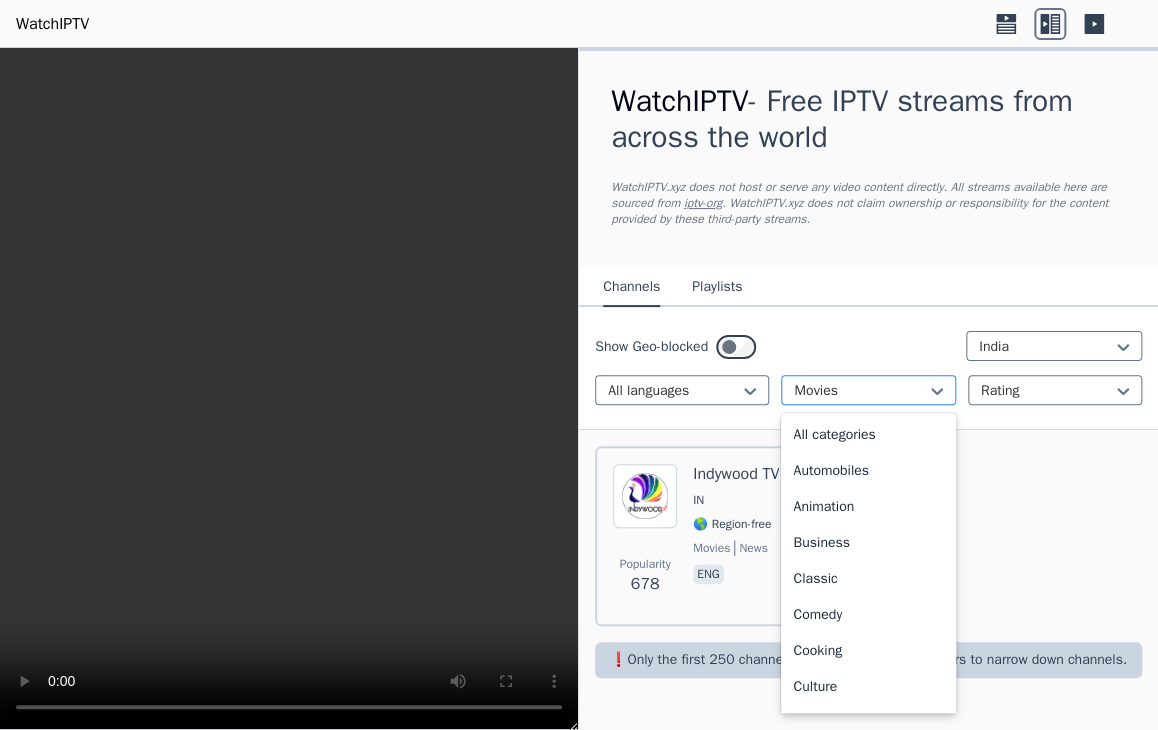 click at bounding box center [860, 391] 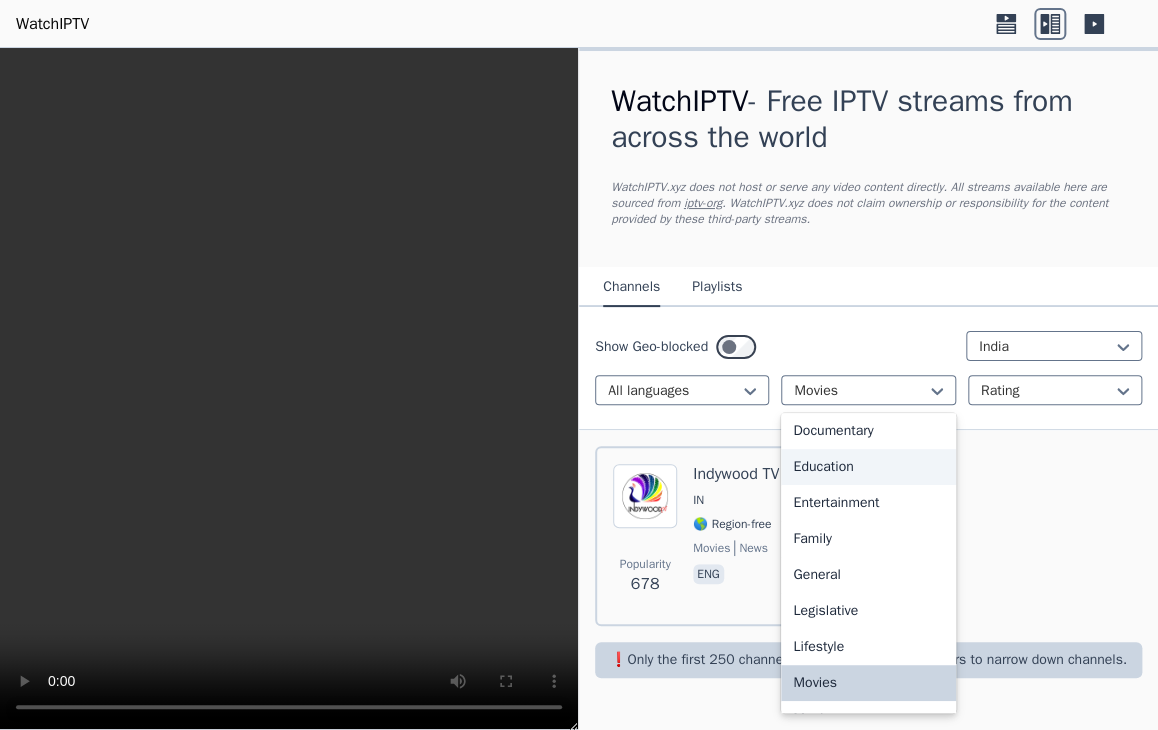click on "Education" at bounding box center (868, 467) 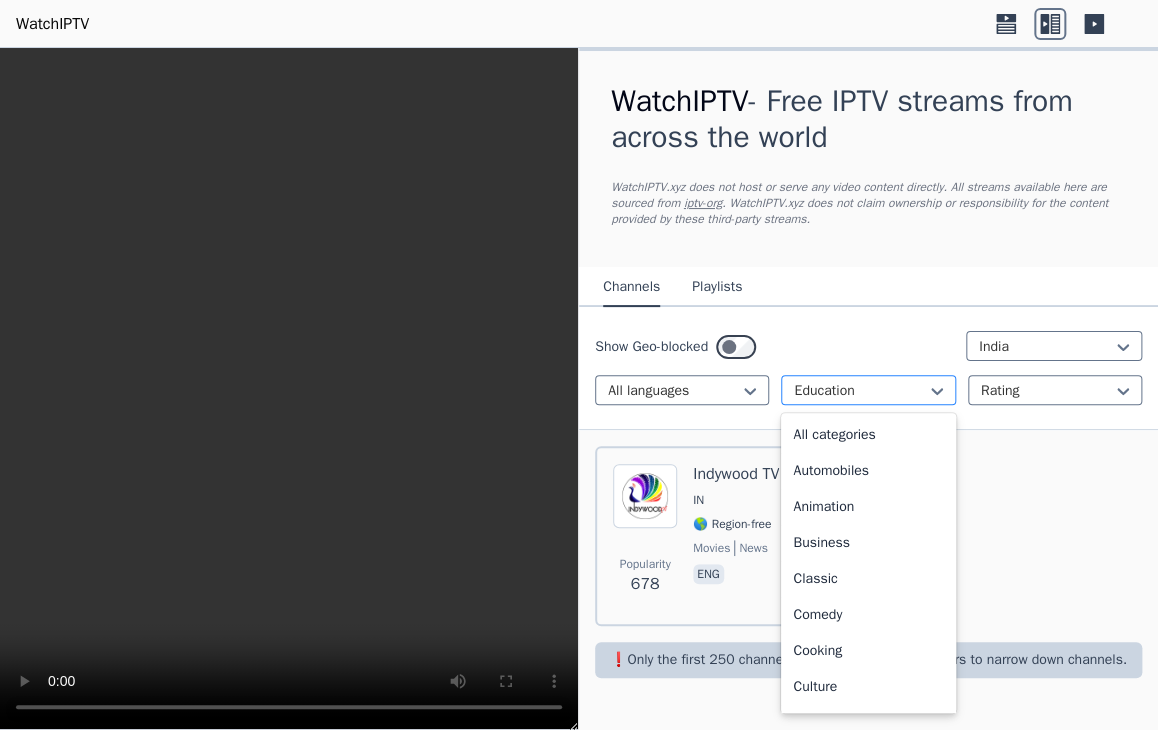 click at bounding box center [860, 391] 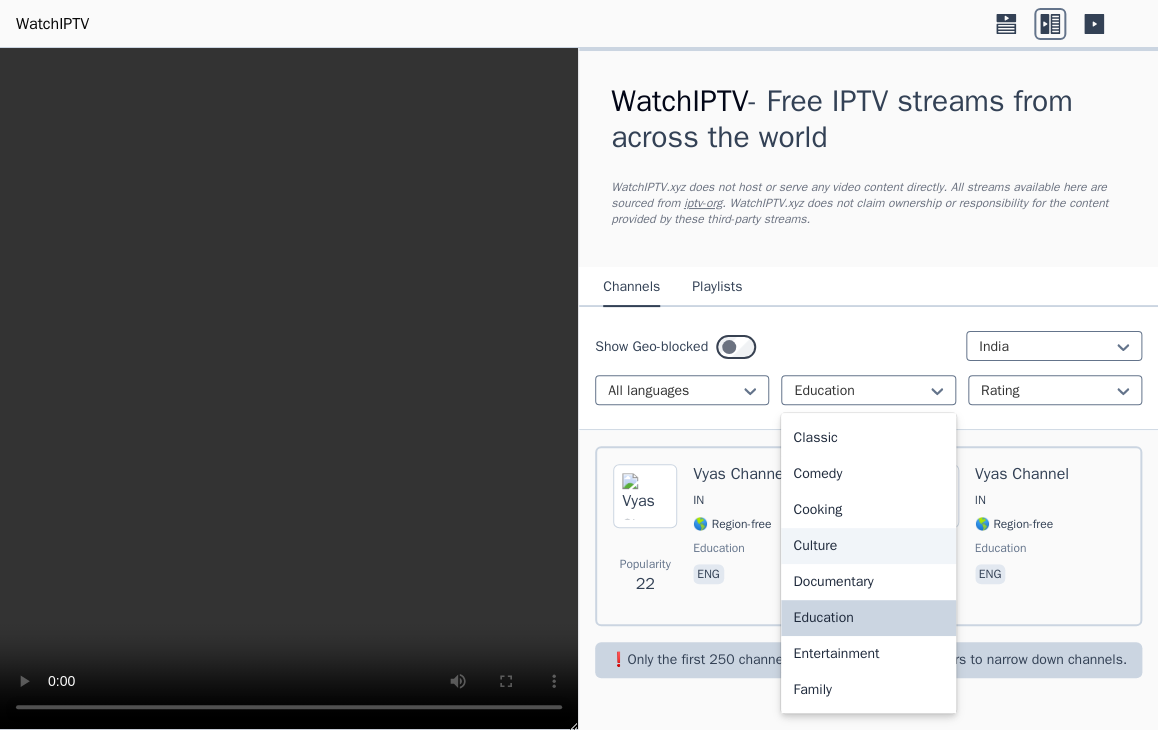 scroll, scrollTop: 176, scrollLeft: 0, axis: vertical 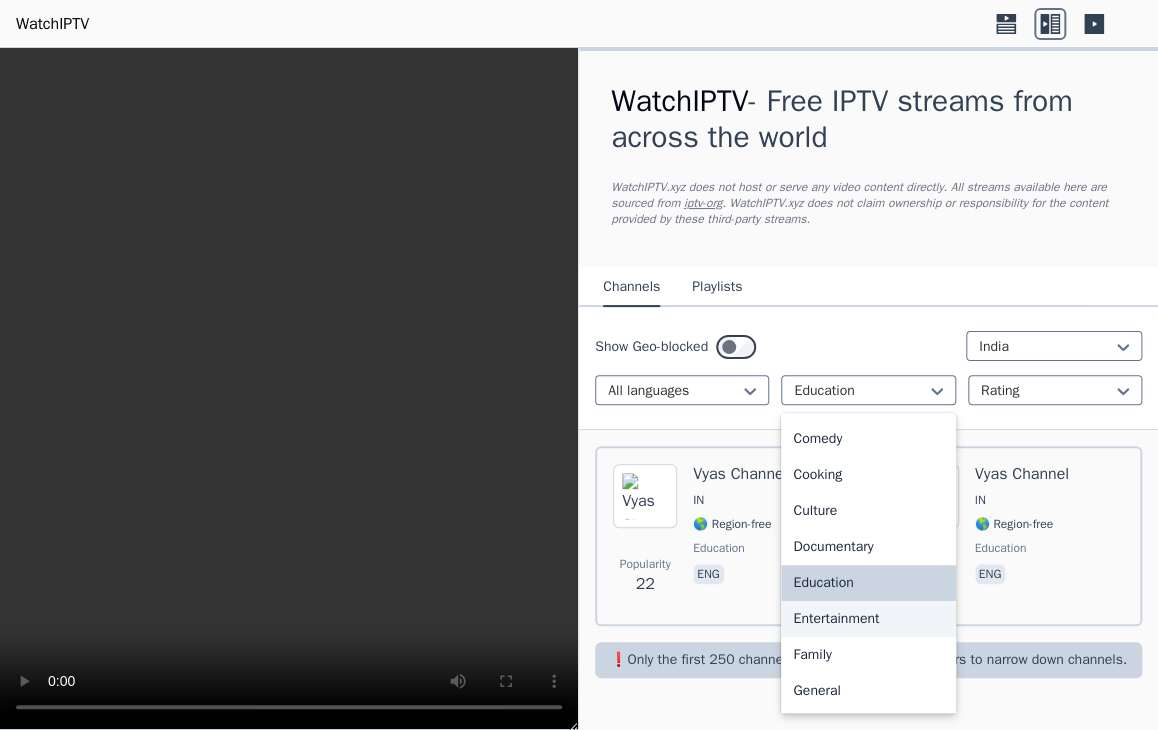 click on "Entertainment" at bounding box center (868, 619) 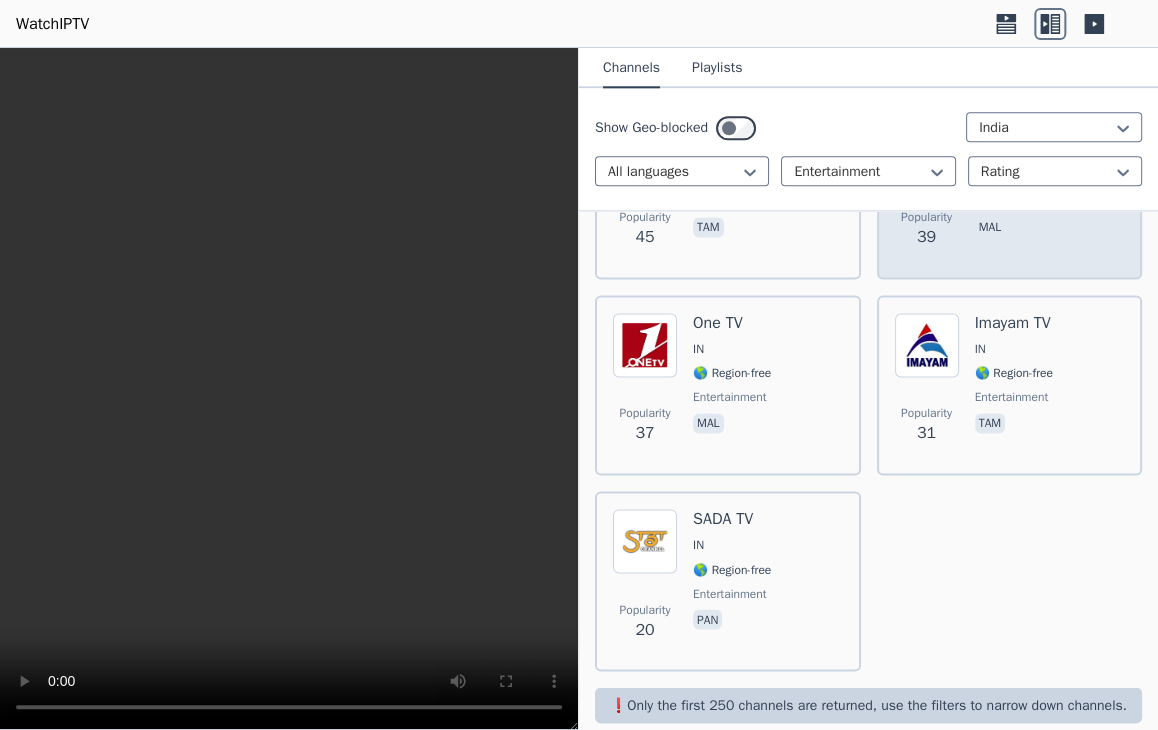 scroll, scrollTop: 954, scrollLeft: 0, axis: vertical 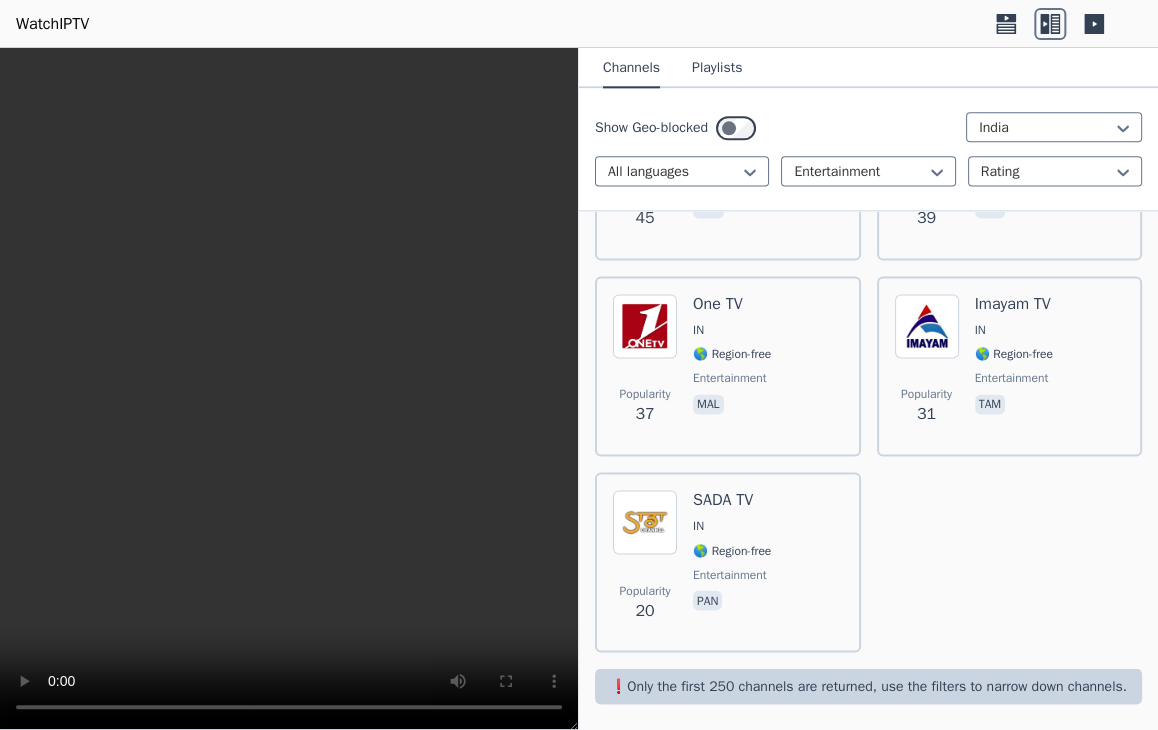 click at bounding box center [289, 389] 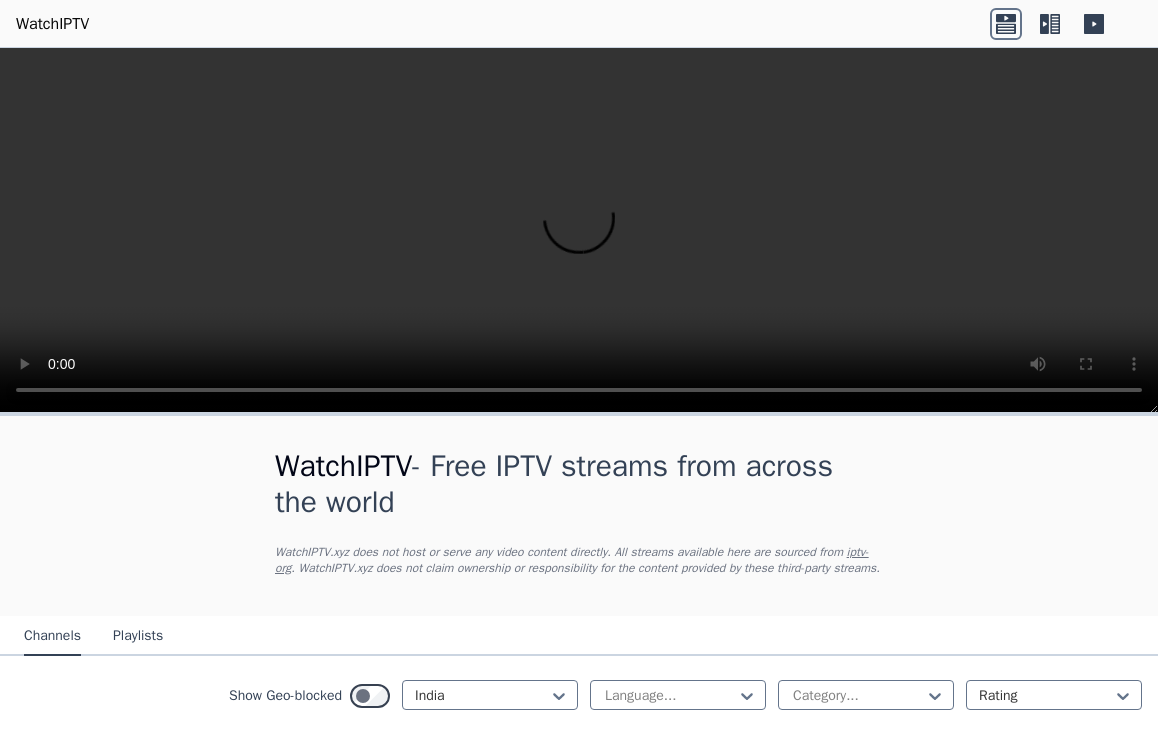 scroll, scrollTop: 0, scrollLeft: 0, axis: both 